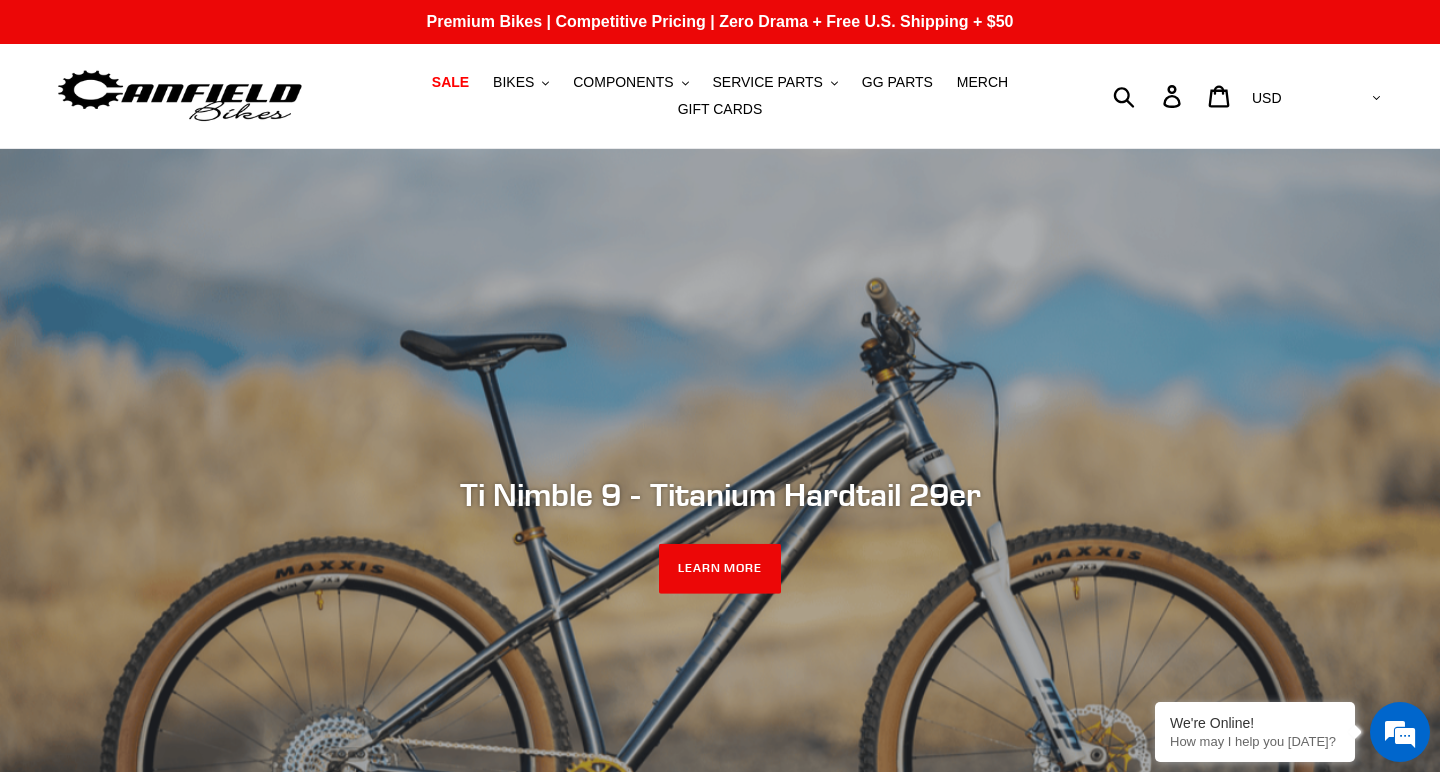 scroll, scrollTop: 0, scrollLeft: 0, axis: both 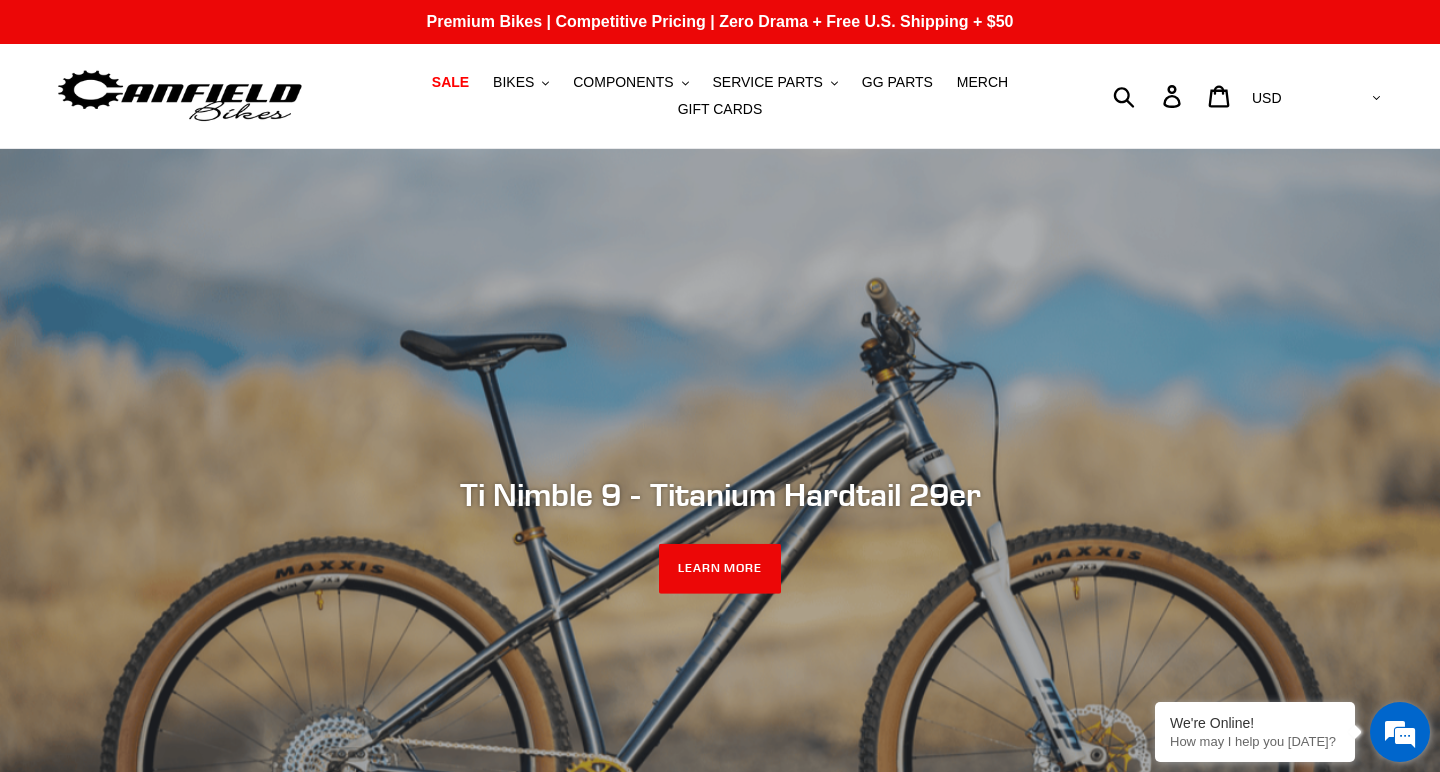 click at bounding box center [1400, 732] 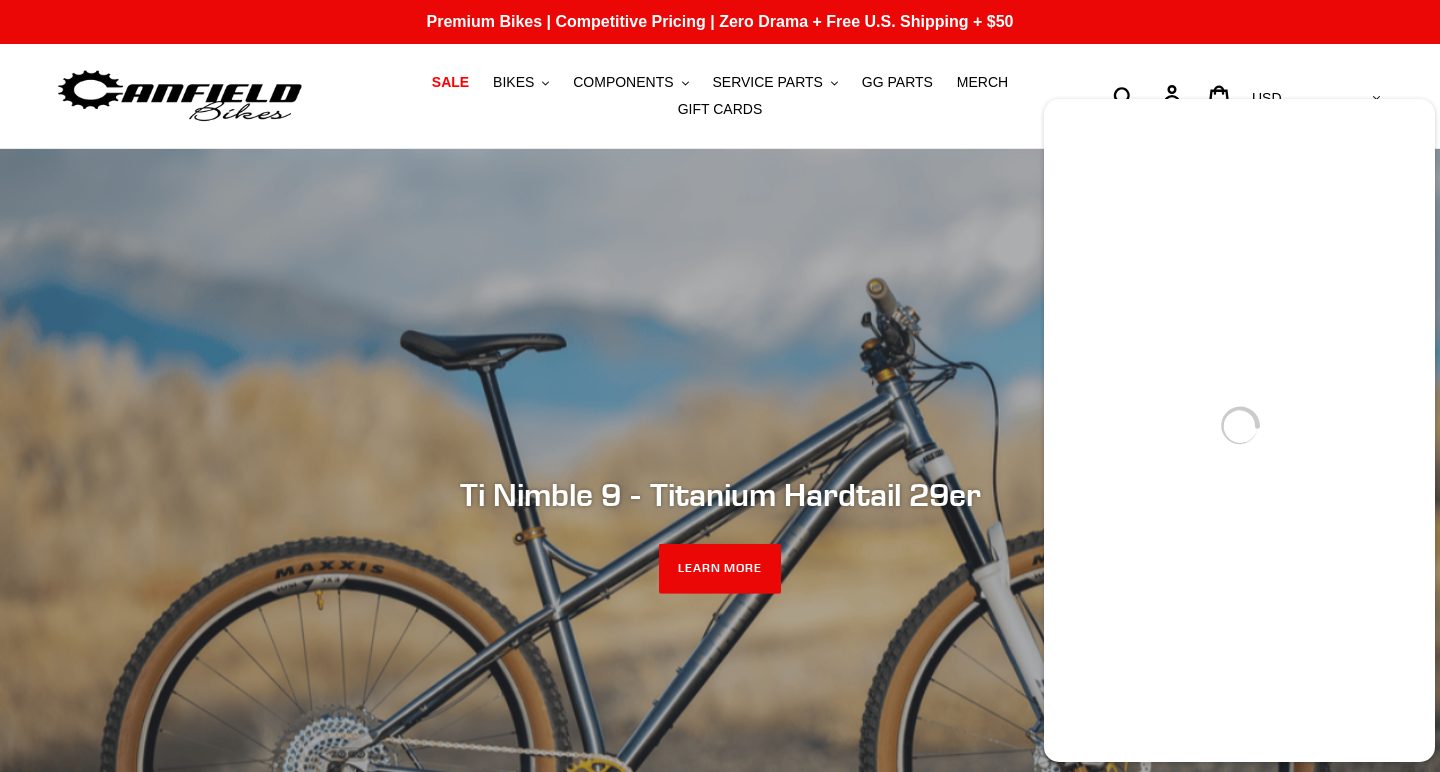 scroll, scrollTop: 0, scrollLeft: 0, axis: both 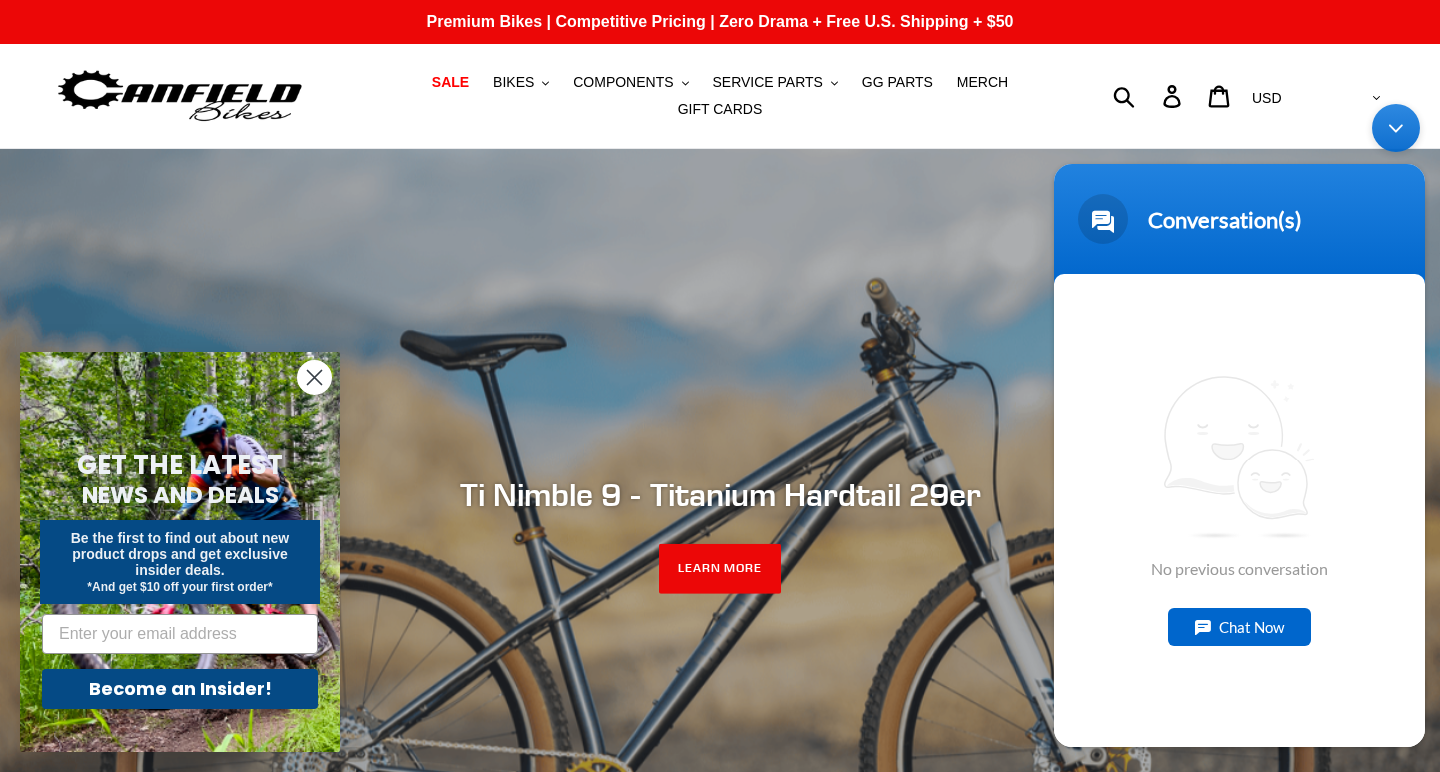 click on "Chat Now" at bounding box center (1239, 627) 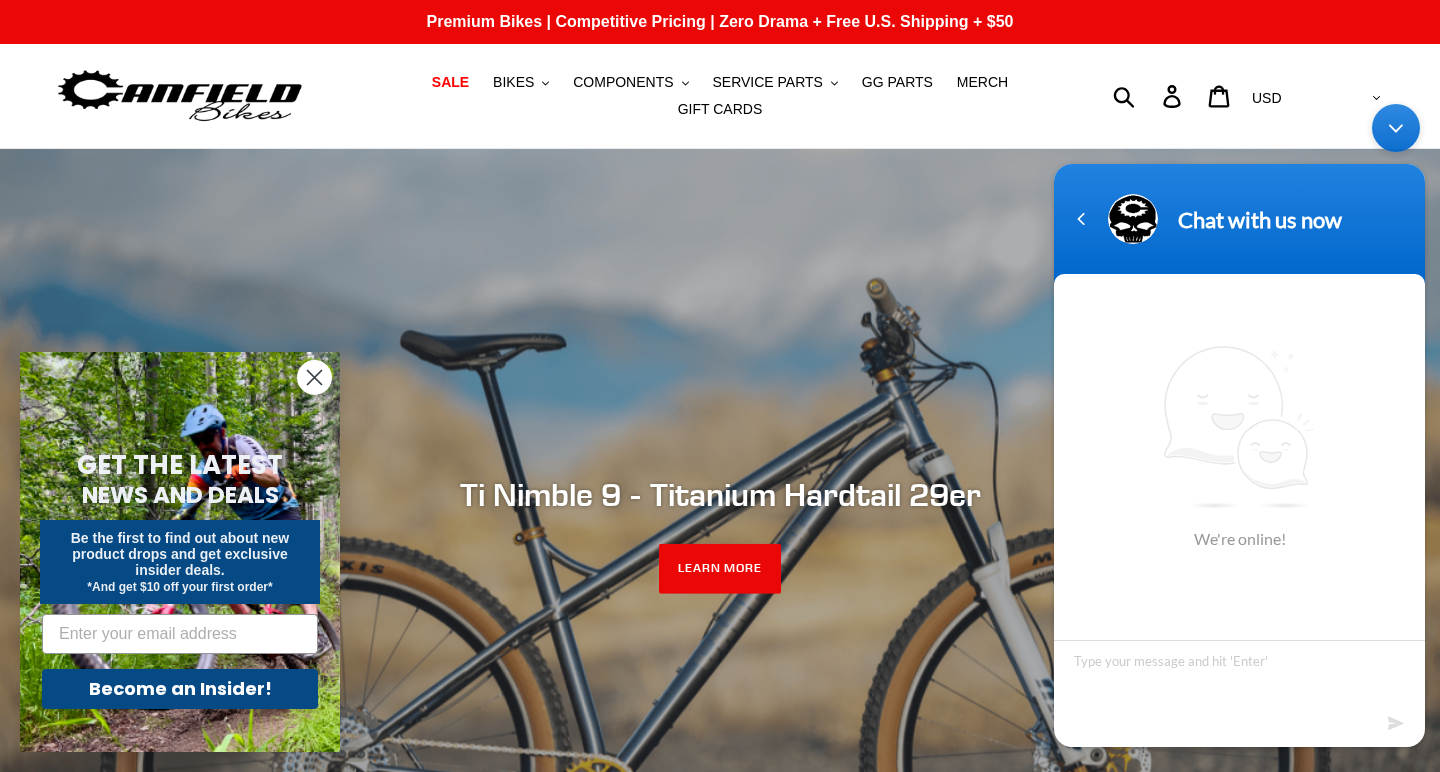 click at bounding box center [1239, 675] 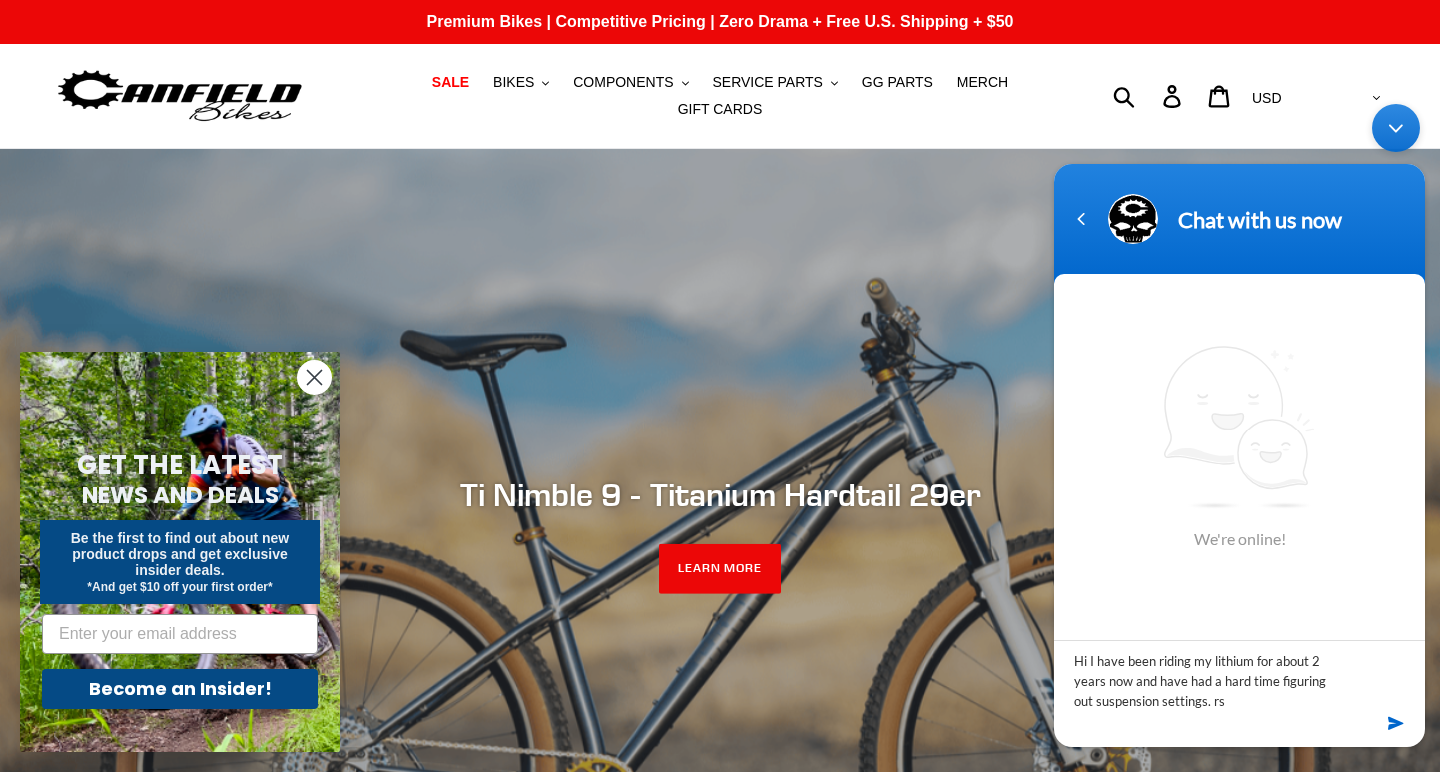 type on "Hi I have been riding my lithium for about 2 years now and have had a hard time figuring out suspension settings. rs" 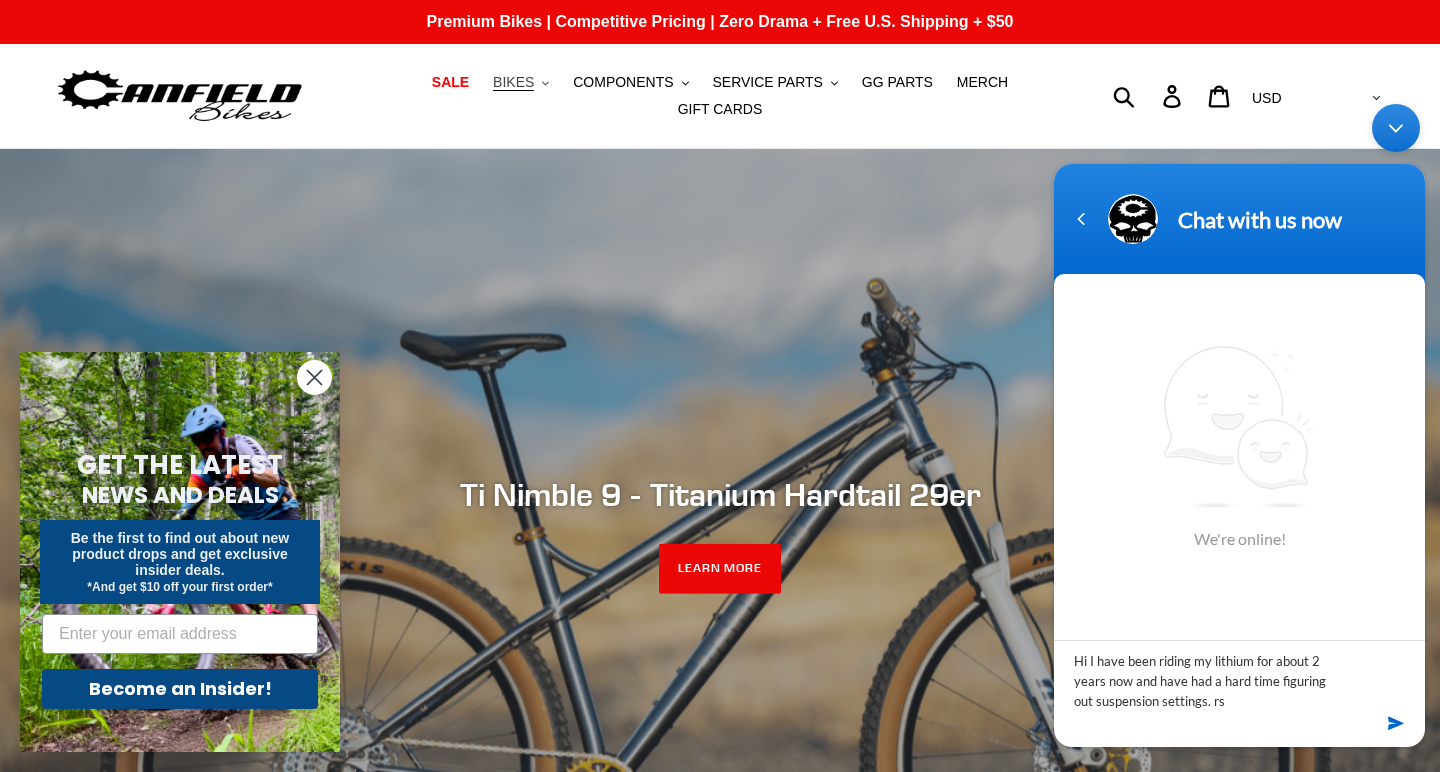 click on "BIKES" at bounding box center (513, 82) 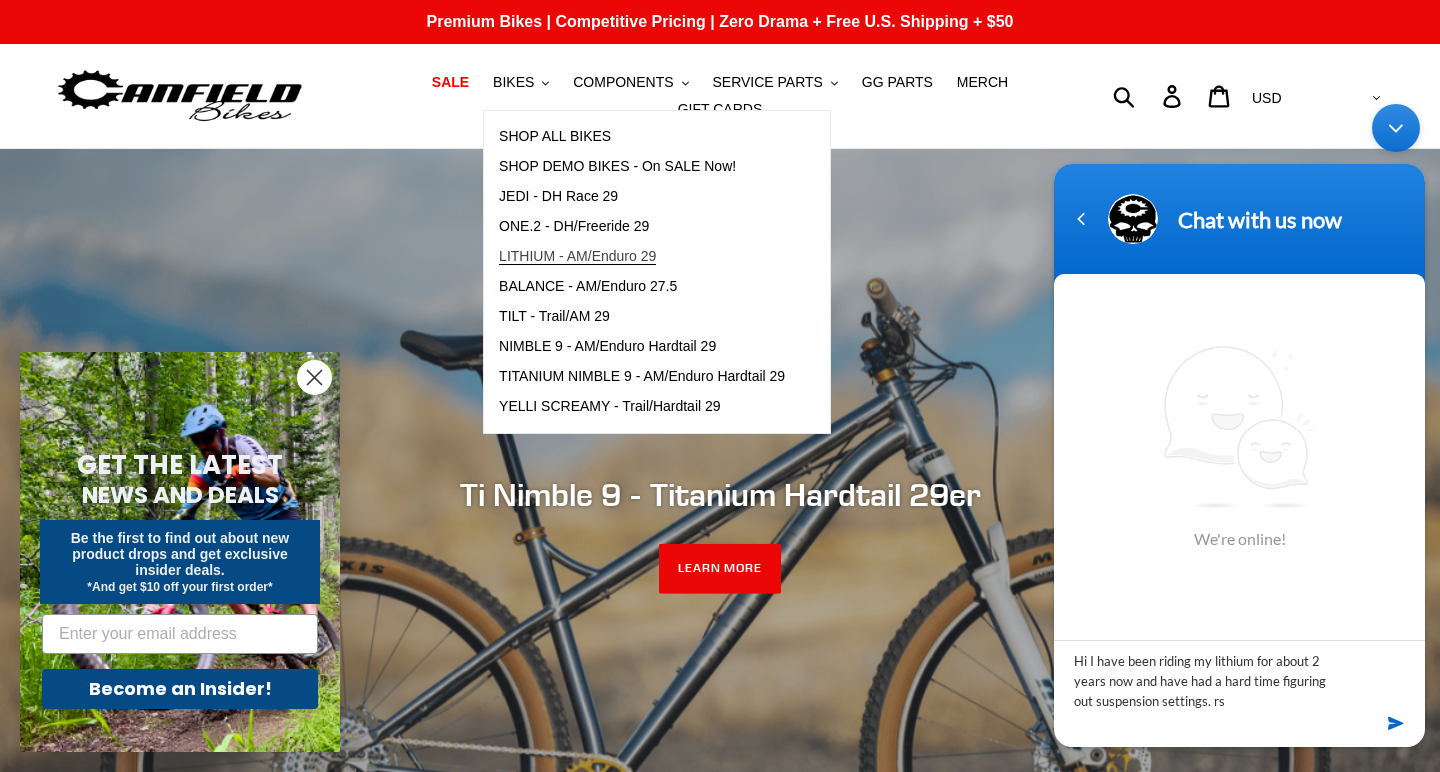 click on "LITHIUM - AM/Enduro 29" at bounding box center (577, 256) 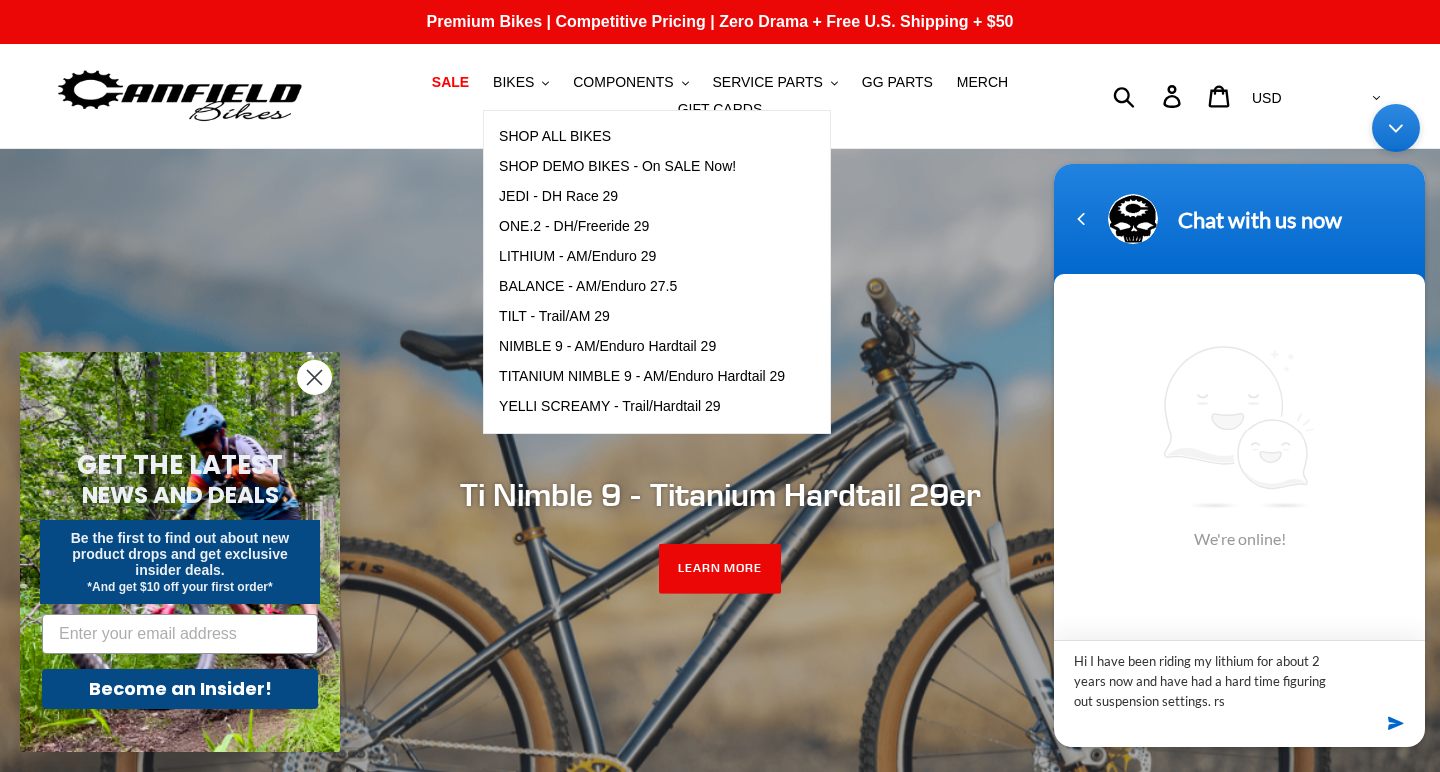 click on "Hi I have been riding my lithium for about 2 years now and have had a hard time figuring out suspension settings. rs" at bounding box center (1239, 675) 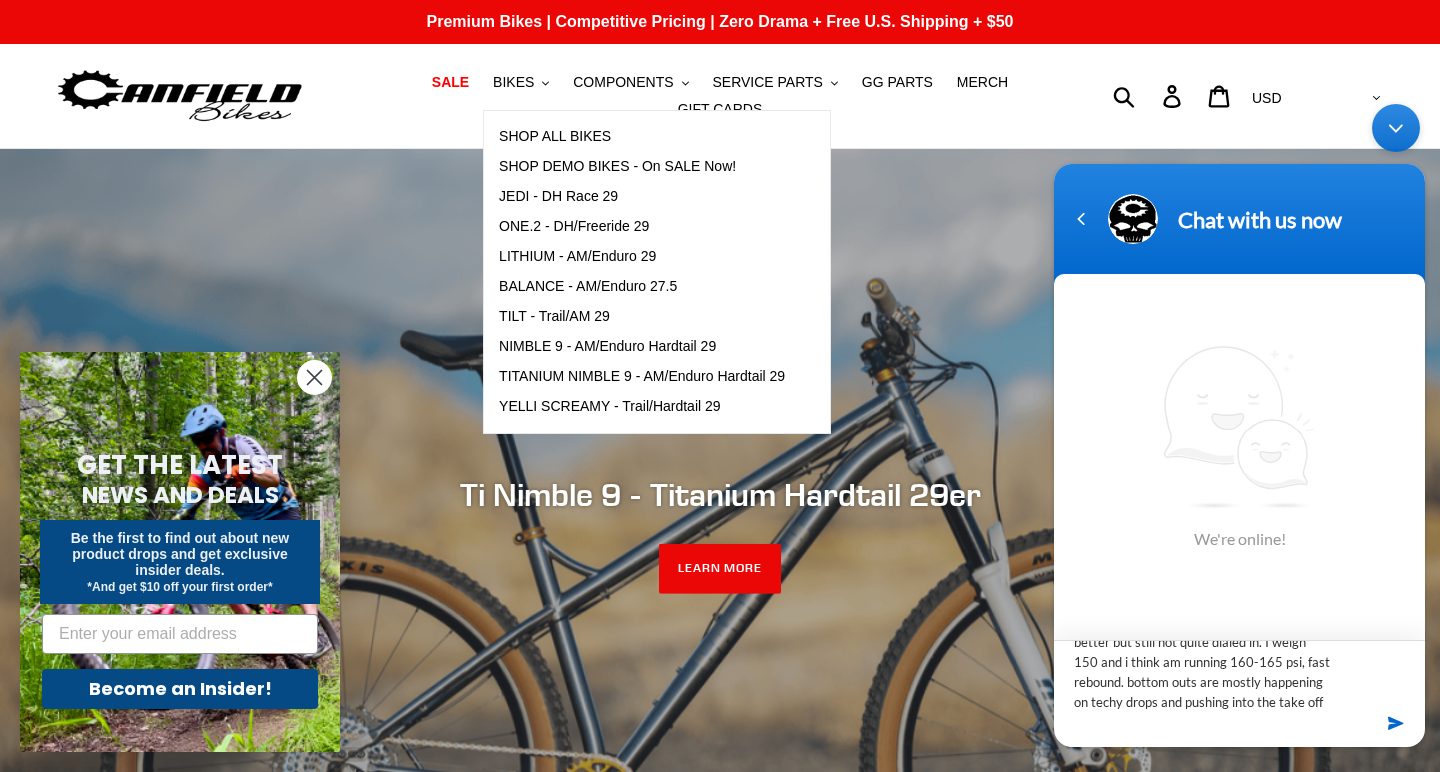 scroll, scrollTop: 239, scrollLeft: 0, axis: vertical 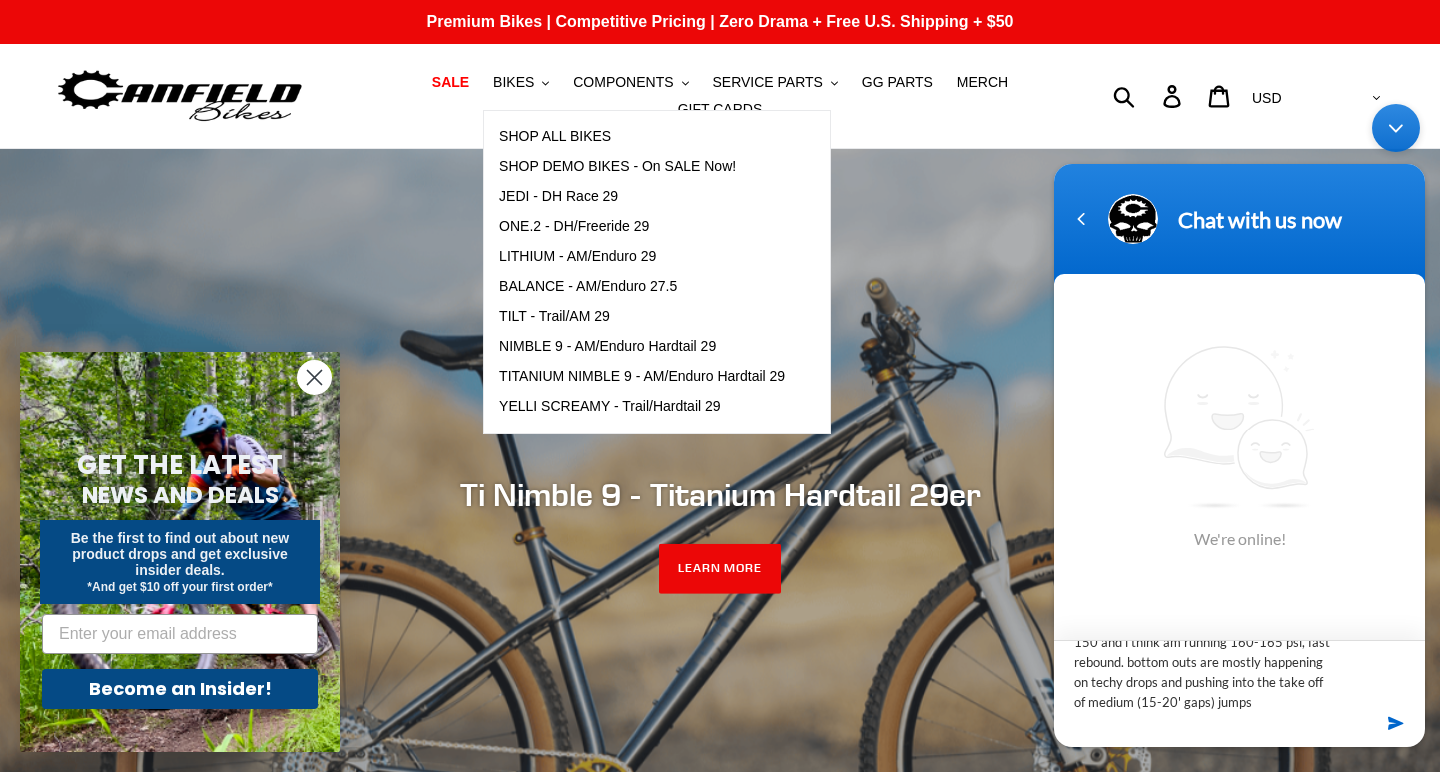 drag, startPoint x: 1121, startPoint y: 684, endPoint x: 1091, endPoint y: 685, distance: 30.016663 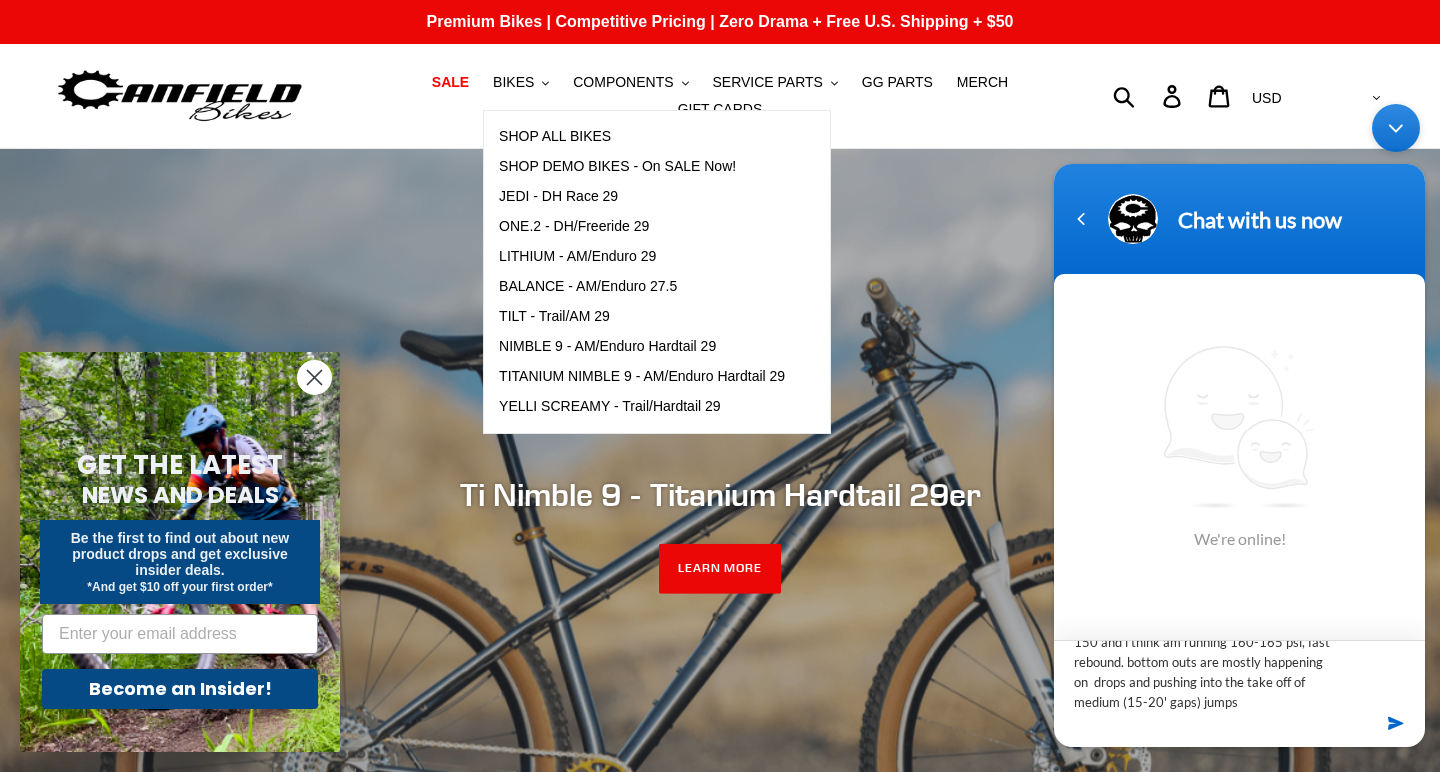 click on "Hi I have been riding my lithium for about 2 years now and have had a hard time figuring out suspension settings. rs super deluxe ultimate that came with the bike so presumably with an appropriate damper tune. I have been having issues with tuning the air pressure so that it is soft enough off the top but resists bottoming on big compressions. I added as many volume reducers as possible this year and thats been better but still not quite dialed in. I weigh 150 and i think am running 160-165 psi, fast rebound. bottom outs are mostly happening on  drops and pushing into the take off of medium (15-20' gaps) jumps" at bounding box center (1239, 675) 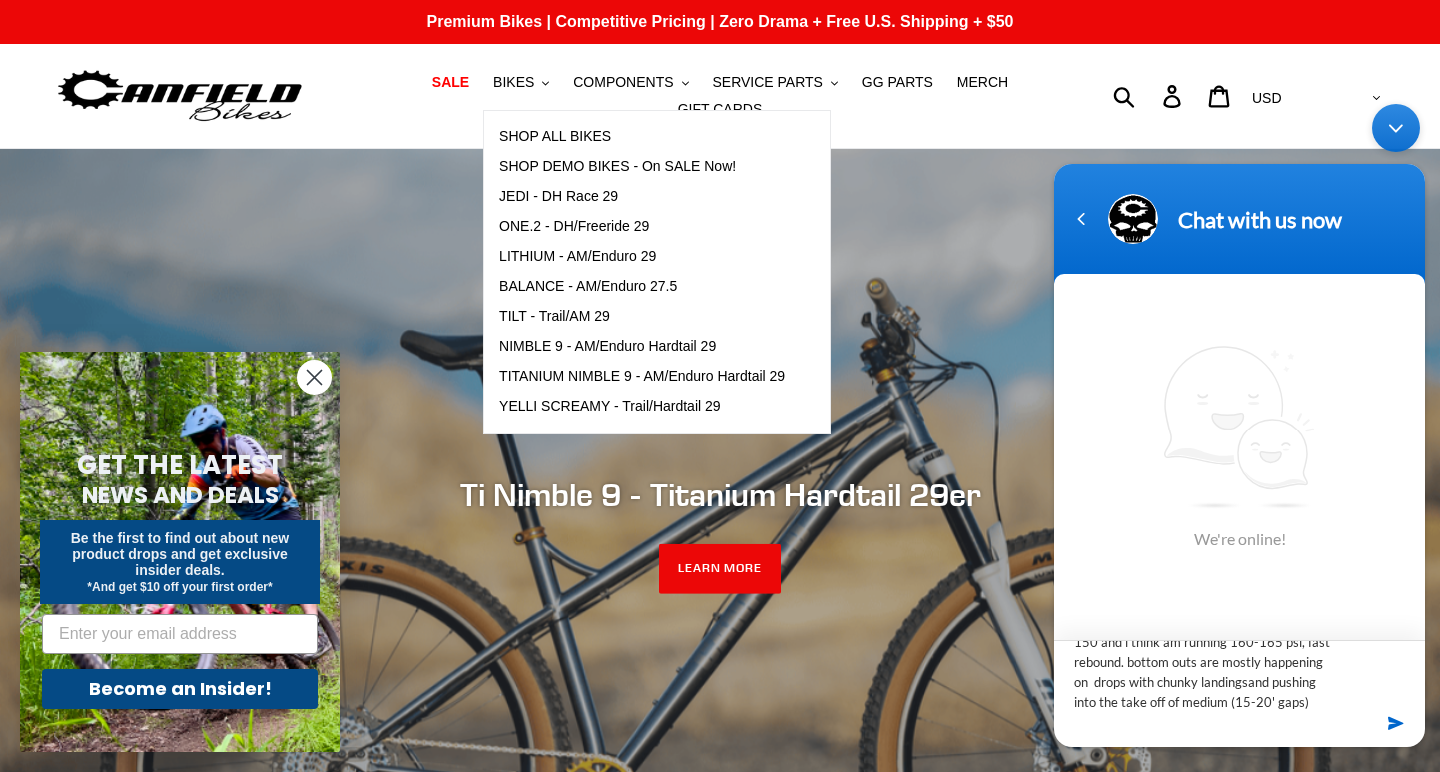 type on "Hi I have been riding my lithium for about 2 years now and have had a hard time figuring out suspension settings. rs super deluxe ultimate that came with the bike so presumably with an appropriate damper tune. I have been having issues with tuning the air pressure so that it is soft enough off the top but resists bottoming on big compressions. I added as many volume reducers as possible this year and thats been better but still not quite dialed in. I weigh 150 and i think am running 160-165 psi, fast rebound. bottom outs are mostly happening on  drops with chunky landings and pushing into the take off of medium (15-20' gaps) jumps" 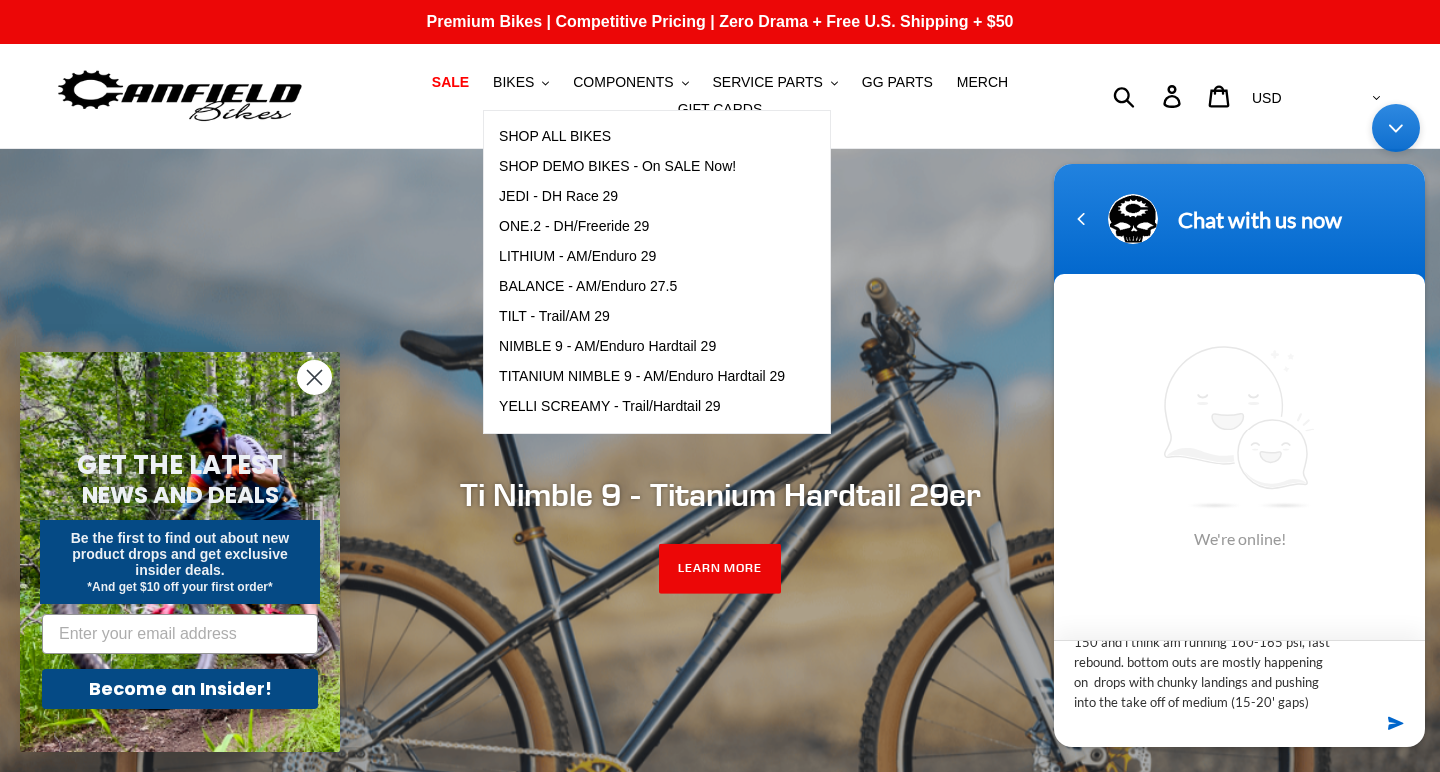 click on "Hi I have been riding my lithium for about 2 years now and have had a hard time figuring out suspension settings. rs super deluxe ultimate that came with the bike so presumably with an appropriate damper tune. I have been having issues with tuning the air pressure so that it is soft enough off the top but resists bottoming on big compressions. I added as many volume reducers as possible this year and thats been better but still not quite dialed in. I weigh 150 and i think am running 160-165 psi, fast rebound. bottom outs are mostly happening on  drops with chunky landings and pushing into the take off of medium (15-20' gaps) jumps" at bounding box center [1239, 675] 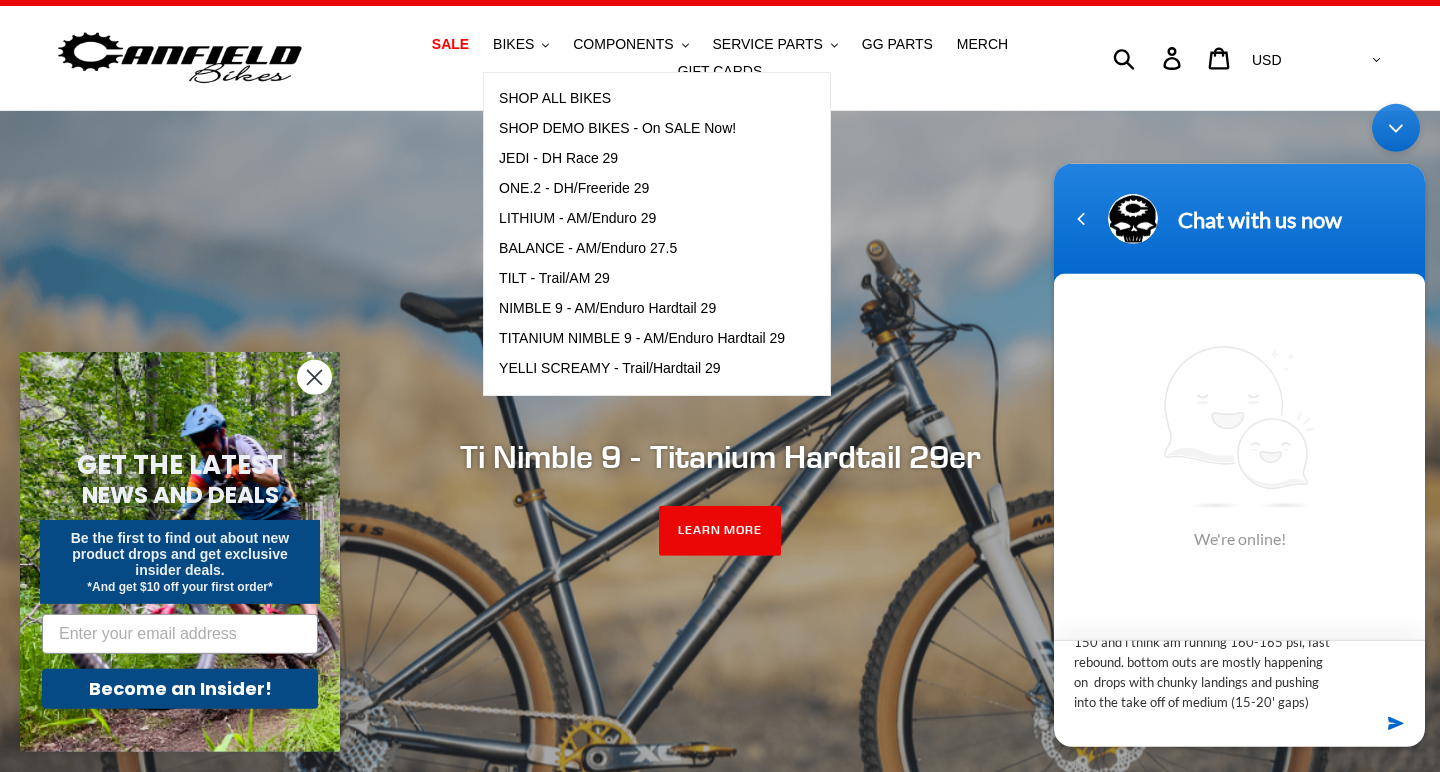 scroll, scrollTop: 42, scrollLeft: 0, axis: vertical 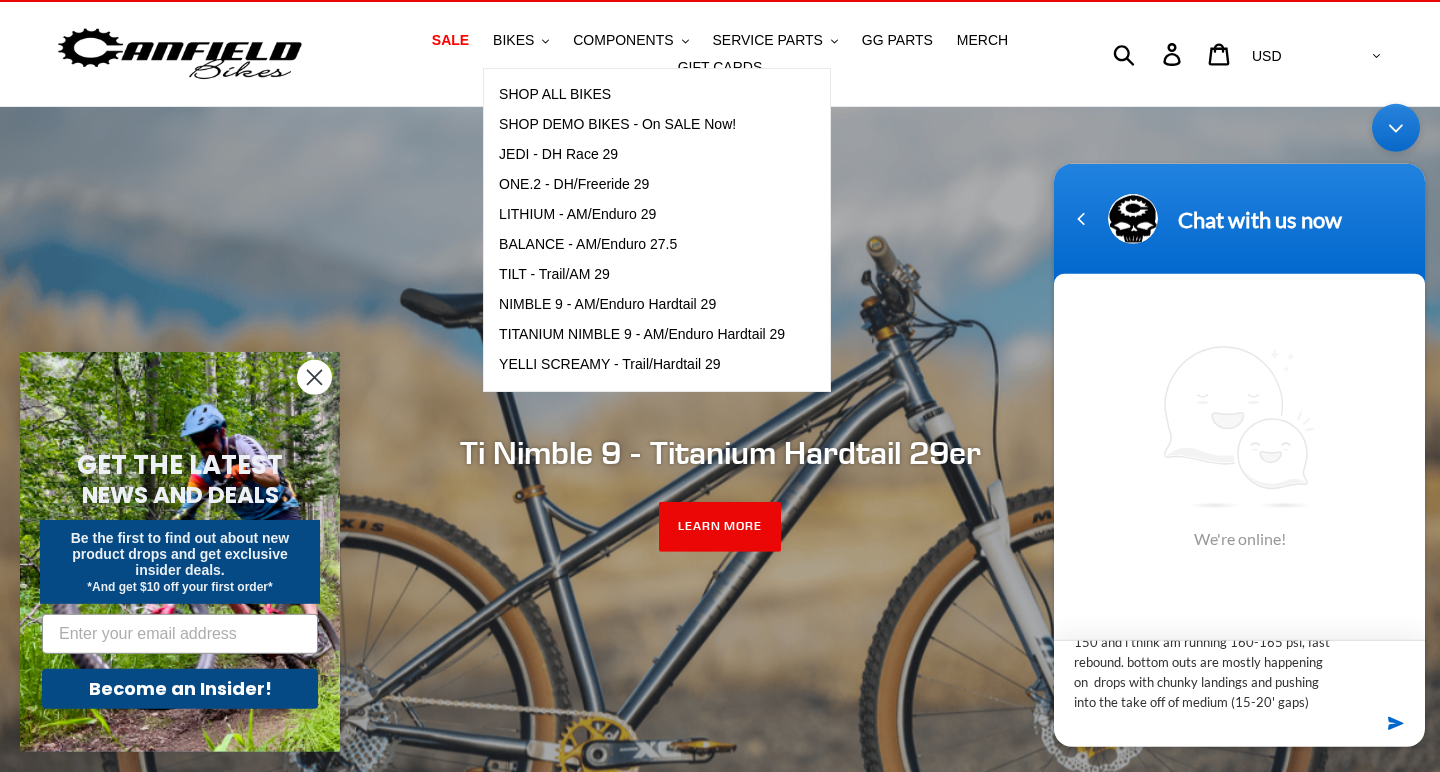 click on "Hi I have been riding my lithium for about 2 years now and have had a hard time figuring out suspension settings. rs super deluxe ultimate that came with the bike so presumably with an appropriate damper tune. I have been having issues with tuning the air pressure so that it is soft enough off the top but resists bottoming on big compressions. I added as many volume reducers as possible this year and thats been better but still not quite dialed in. I weigh 150 and i think am running 160-165 psi, fast rebound. bottom outs are mostly happening on  drops with chunky landings and pushing into the take off of medium (15-20' gaps) jumps" at bounding box center (1239, 674) 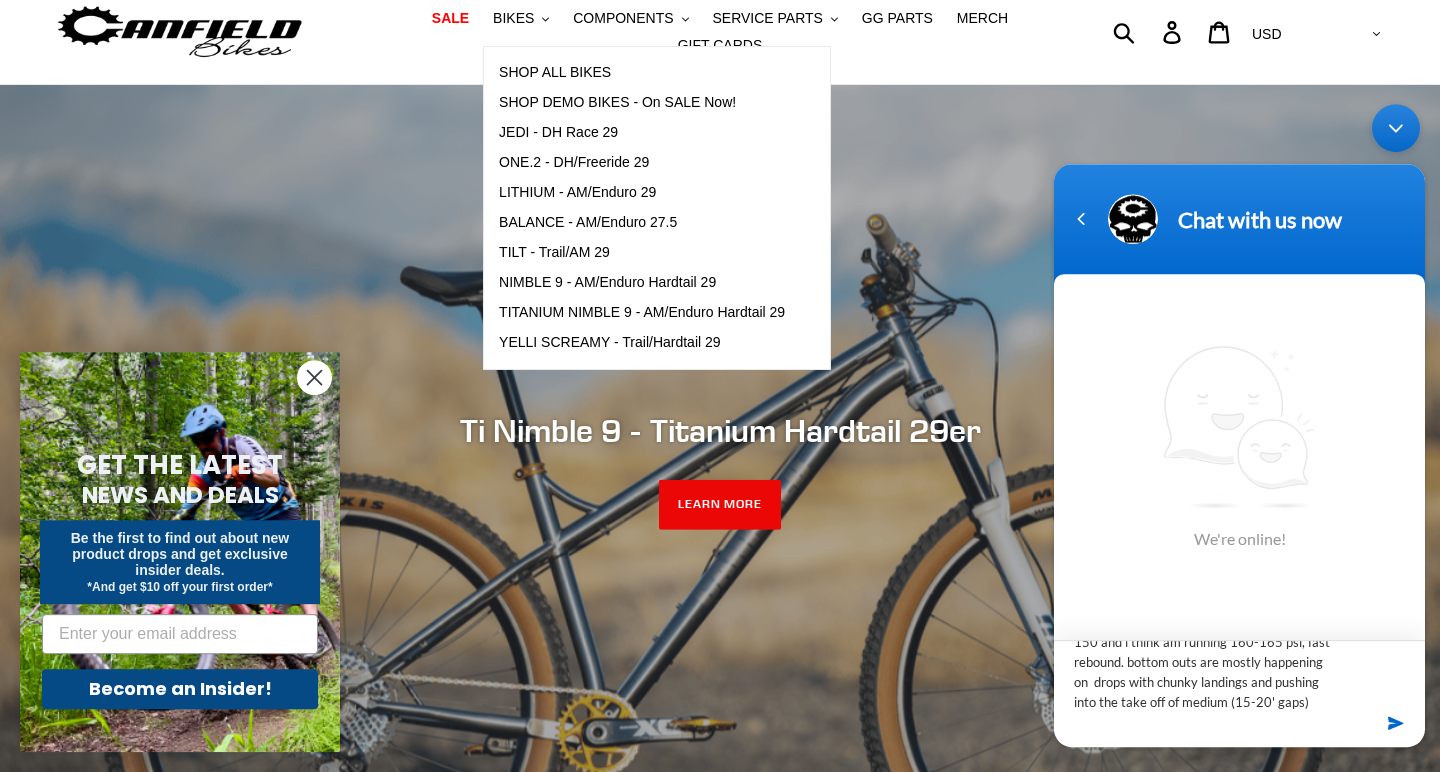 scroll, scrollTop: 63, scrollLeft: 0, axis: vertical 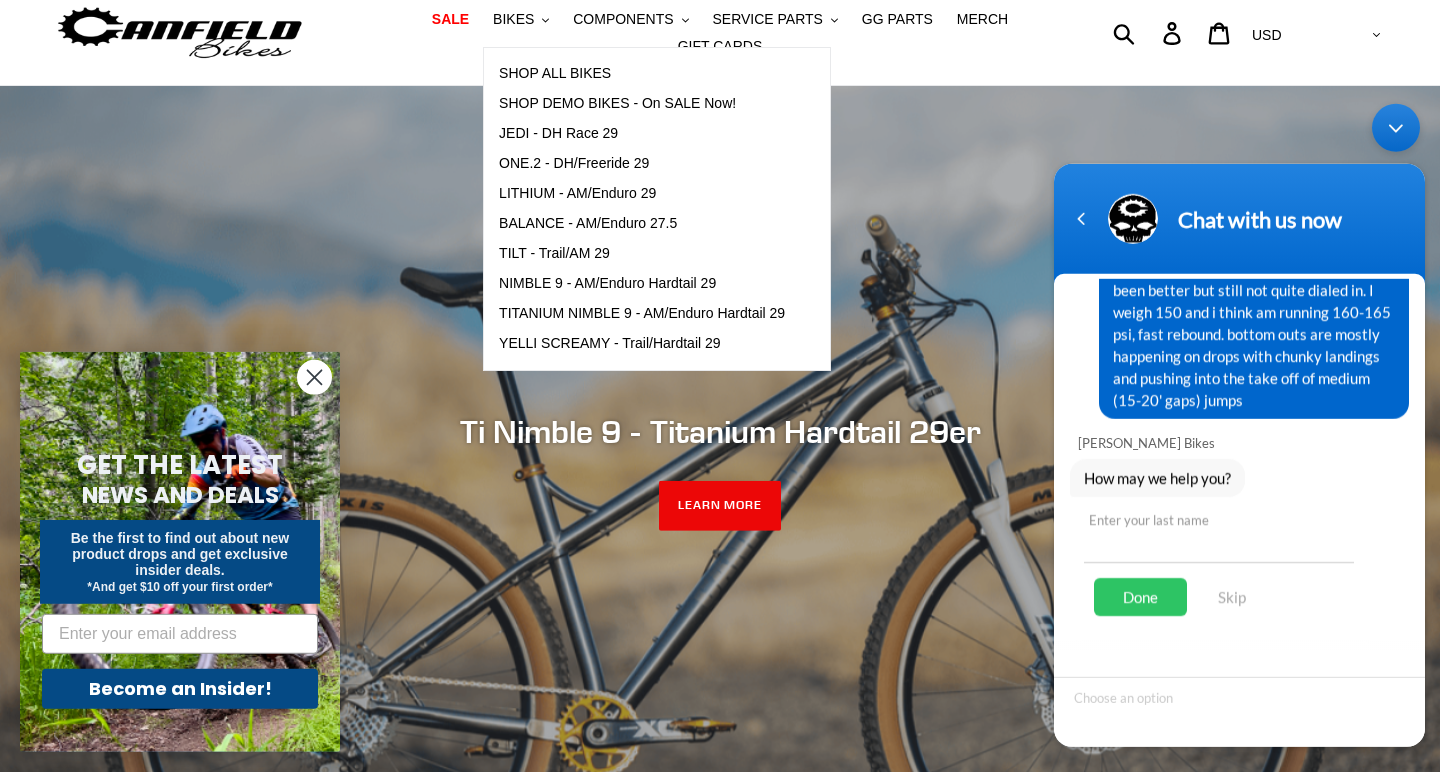 click at bounding box center [1219, 538] 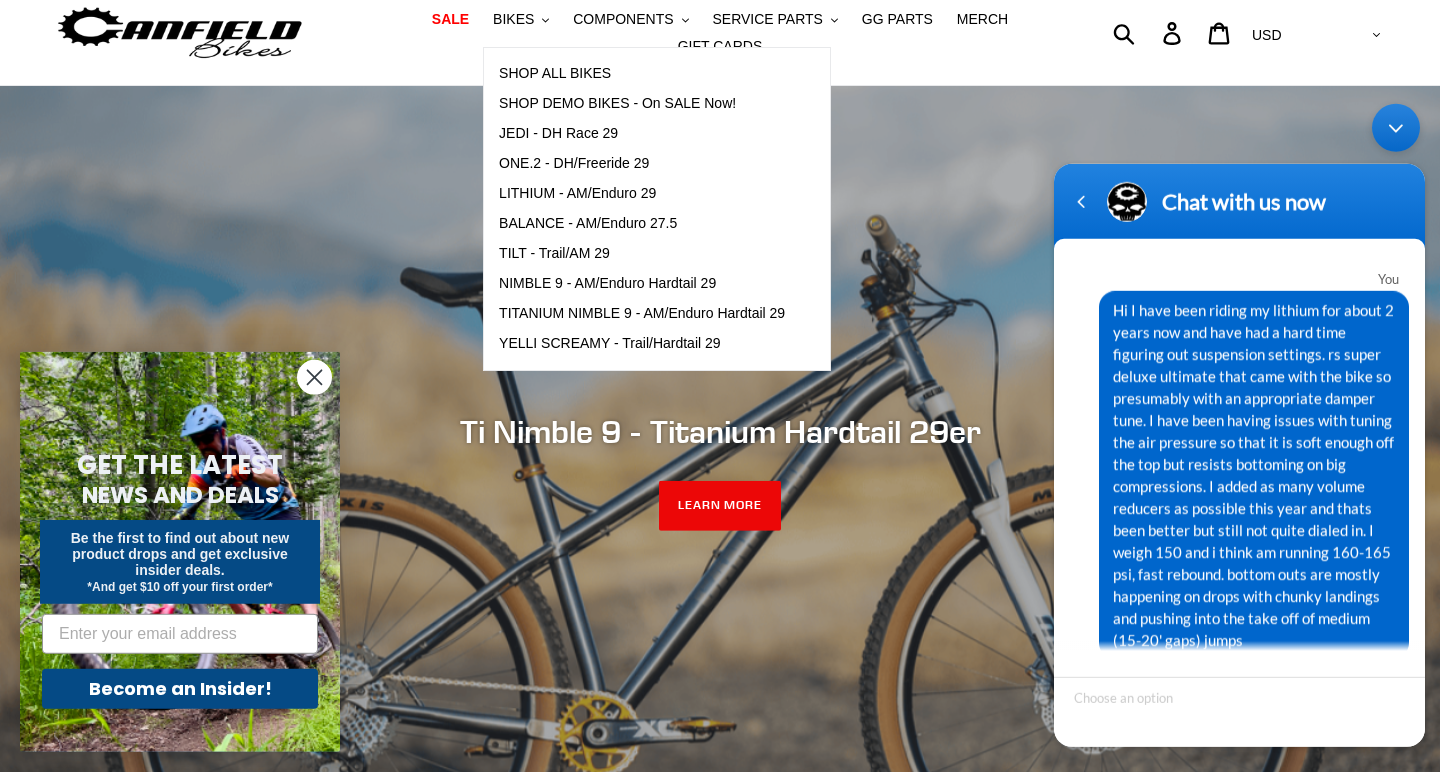 scroll, scrollTop: 240, scrollLeft: 0, axis: vertical 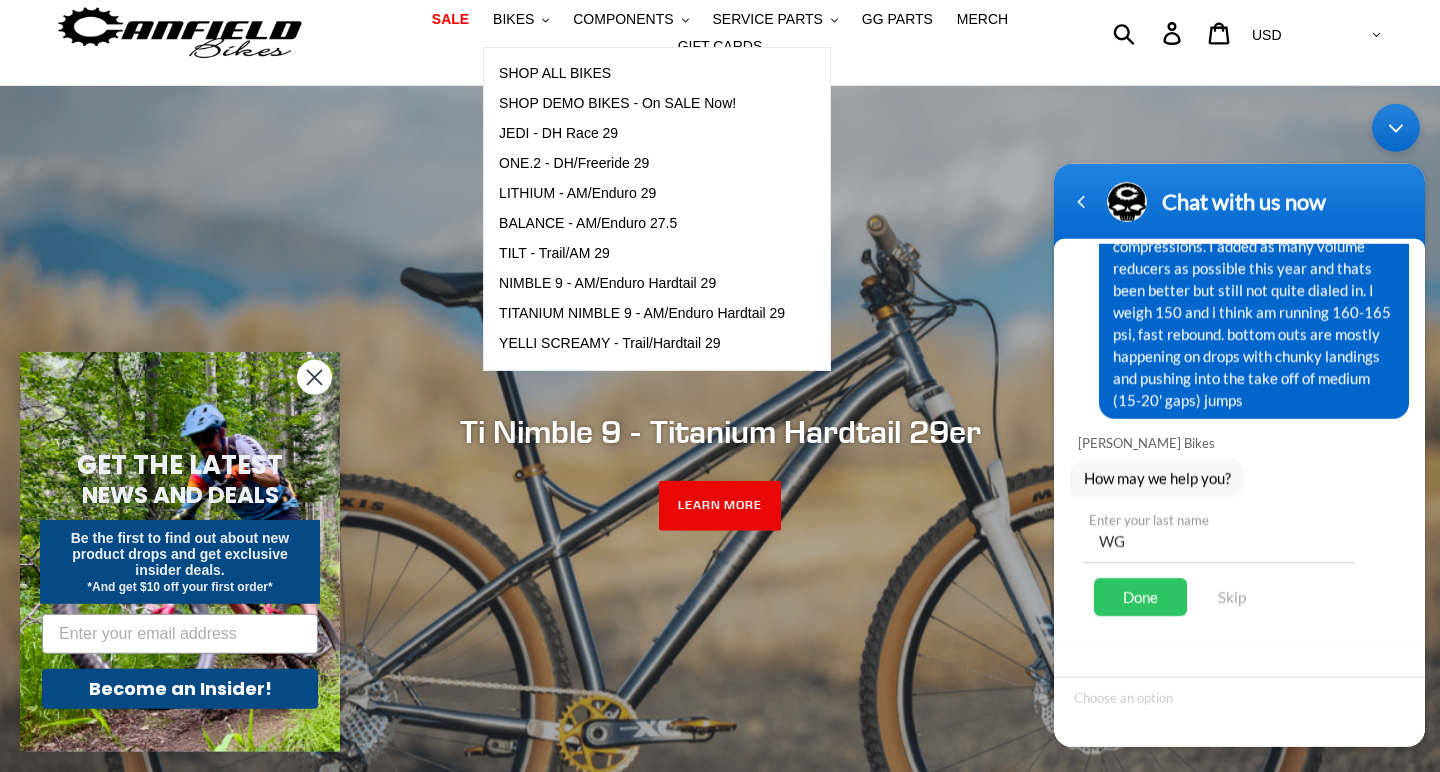 type on "WG" 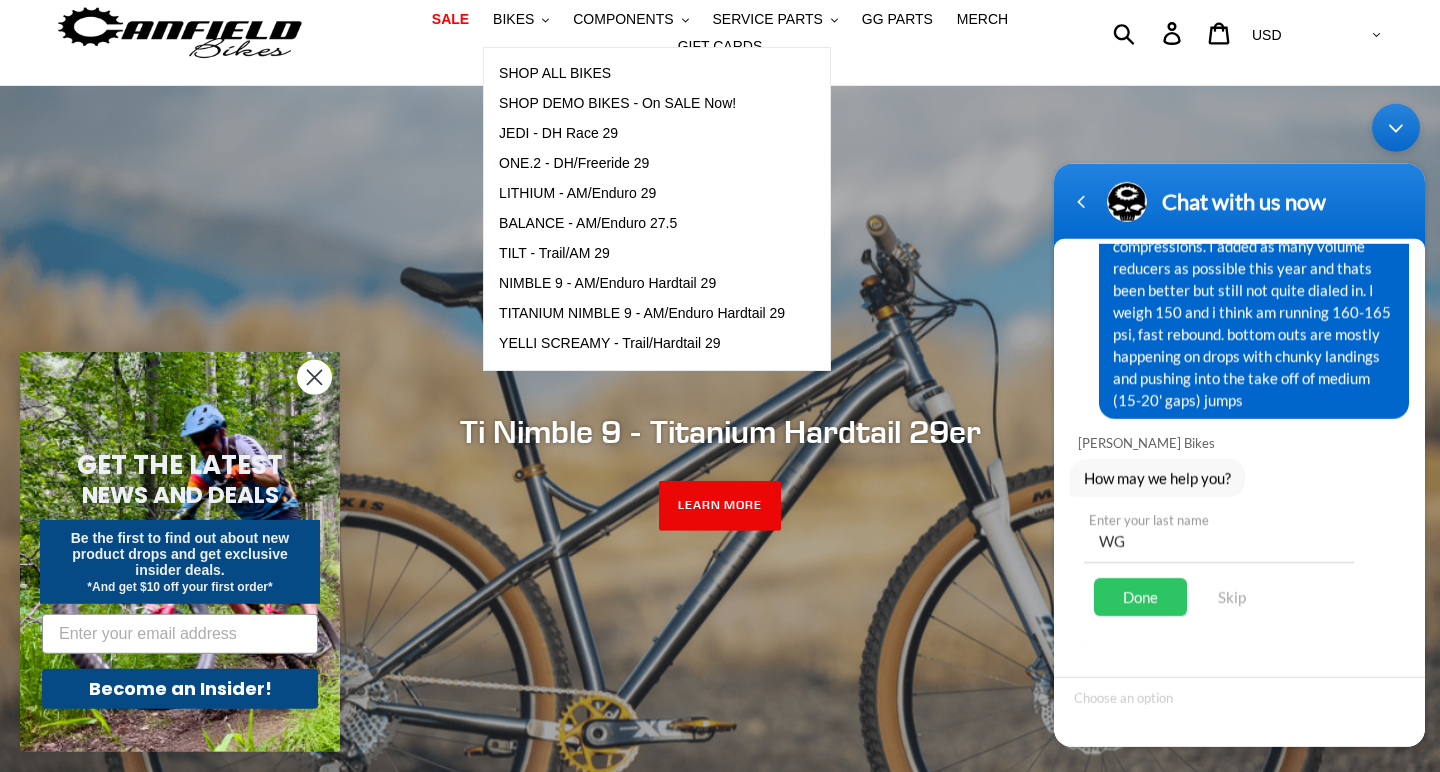 click on "Done" at bounding box center (1140, 596) 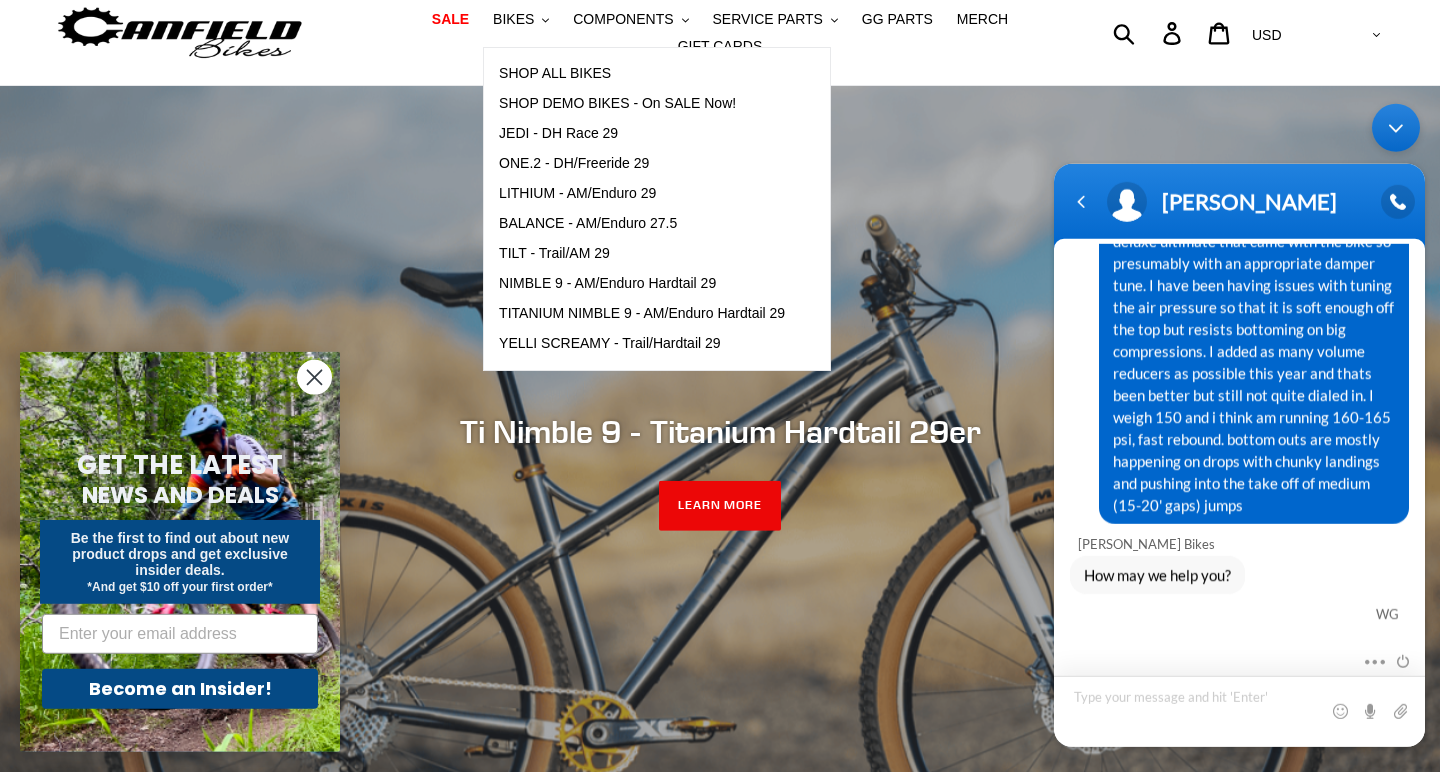 scroll, scrollTop: 135, scrollLeft: 0, axis: vertical 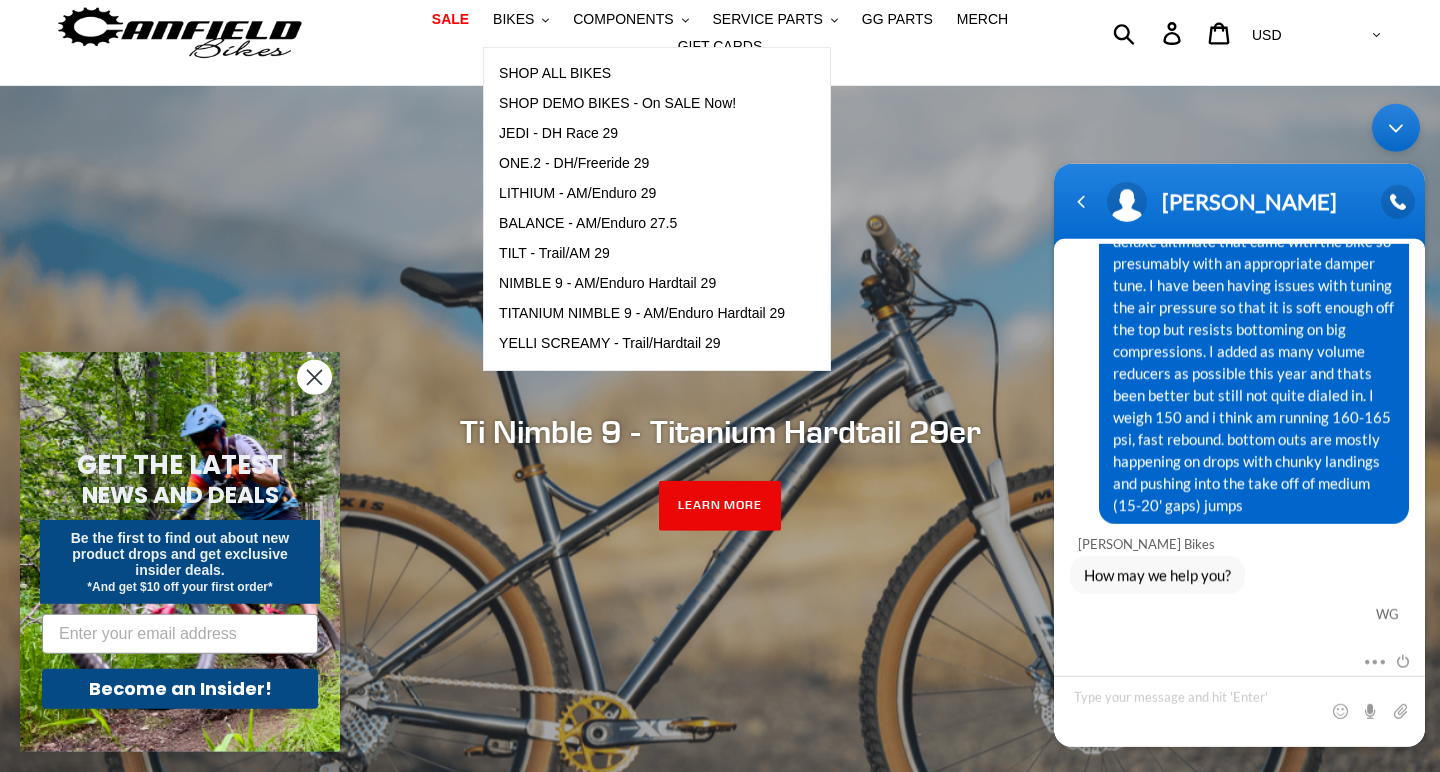 click on "Hi I have been riding my lithium for about 2 years now and have had a hard time figuring out suspension settings. rs super deluxe ultimate that came with the bike so presumably with an appropriate damper tune. I have been having issues with tuning the air pressure so that it is soft enough off the top but resists bottoming on big compressions. I added as many volume reducers as possible this year and thats been better but still not quite dialed in. I weigh 150 and i think am running 160-165 psi, fast rebound. bottom outs are mostly happening on  drops with chunky landings and pushing into the take off of medium (15-20' gaps) jumps" at bounding box center [1254, 339] 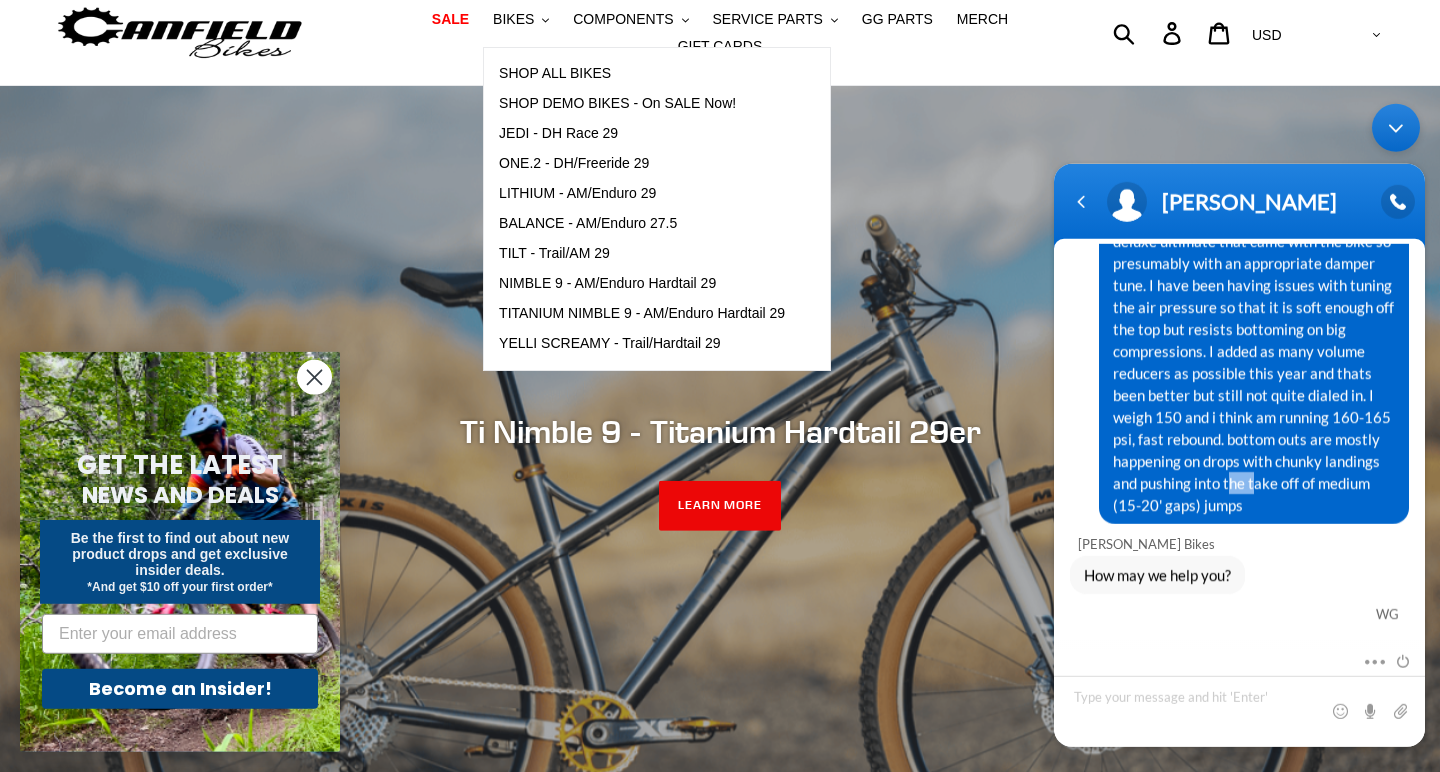 click on "Hi I have been riding my lithium for about 2 years now and have had a hard time figuring out suspension settings. rs super deluxe ultimate that came with the bike so presumably with an appropriate damper tune. I have been having issues with tuning the air pressure so that it is soft enough off the top but resists bottoming on big compressions. I added as many volume reducers as possible this year and thats been better but still not quite dialed in. I weigh 150 and i think am running 160-165 psi, fast rebound. bottom outs are mostly happening on  drops with chunky landings and pushing into the take off of medium (15-20' gaps) jumps" at bounding box center [1254, 339] 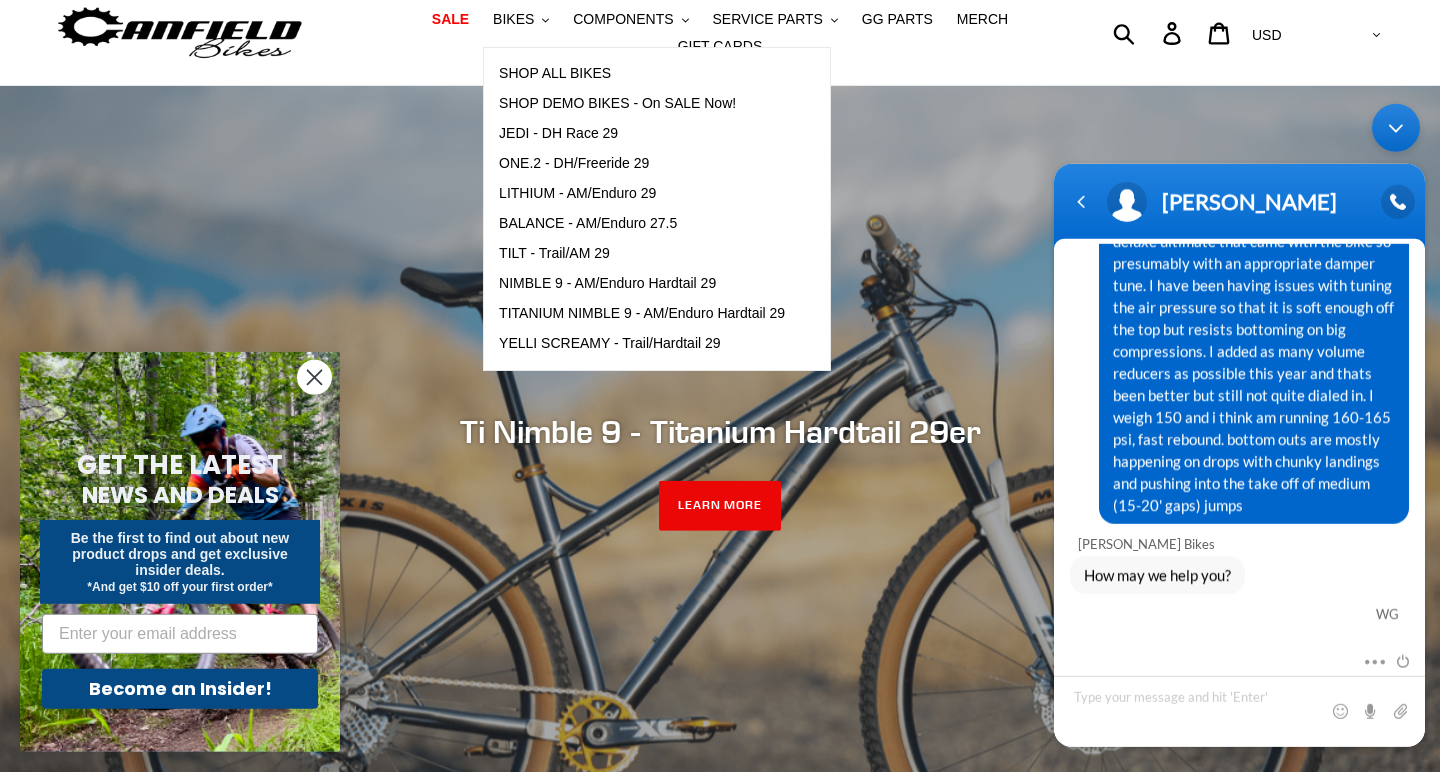 click on "Hi I have been riding my lithium for about 2 years now and have had a hard time figuring out suspension settings. rs super deluxe ultimate that came with the bike so presumably with an appropriate damper tune. I have been having issues with tuning the air pressure so that it is soft enough off the top but resists bottoming on big compressions. I added as many volume reducers as possible this year and thats been better but still not quite dialed in. I weigh 150 and i think am running 160-165 psi, fast rebound. bottom outs are mostly happening on  drops with chunky landings and pushing into the take off of medium (15-20' gaps) jumps" at bounding box center (1254, 339) 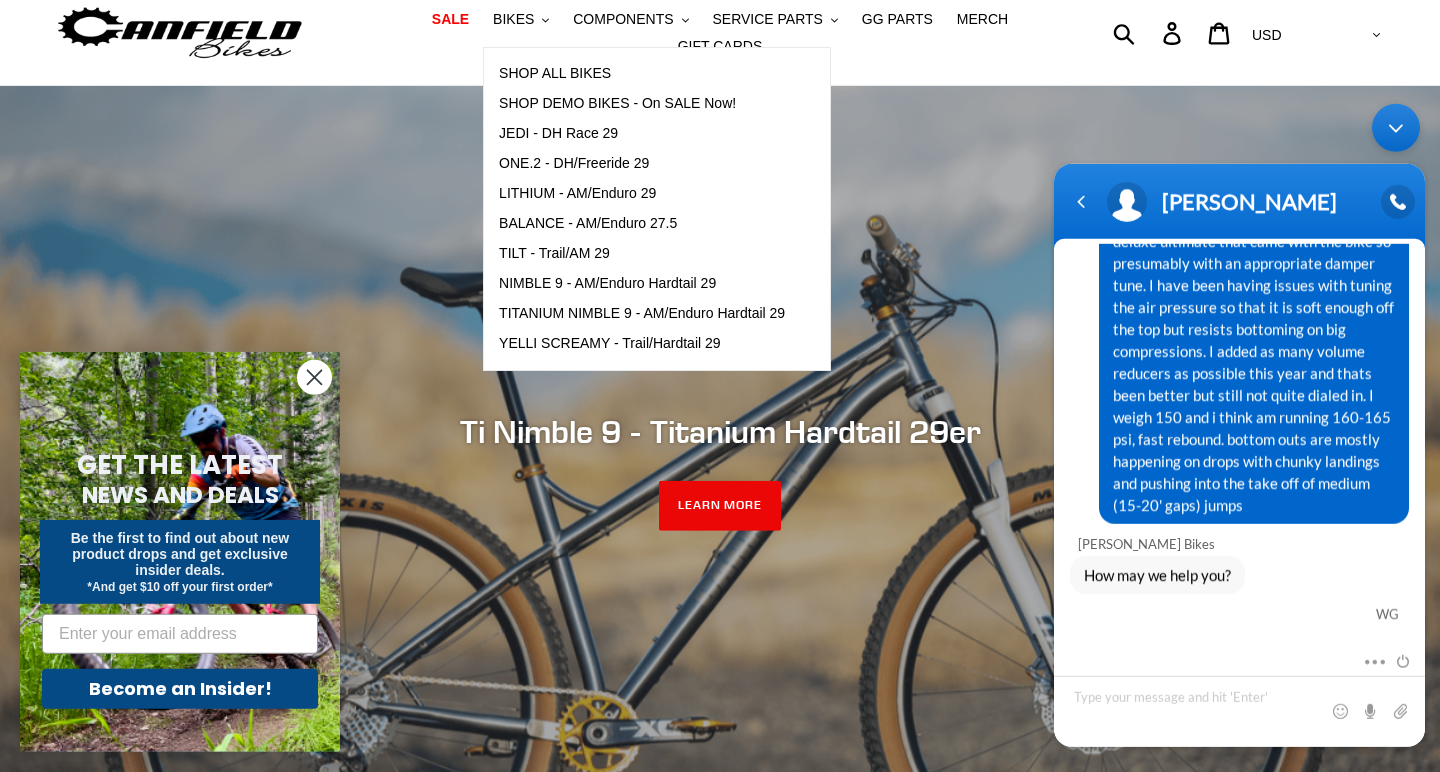 scroll, scrollTop: 227, scrollLeft: 0, axis: vertical 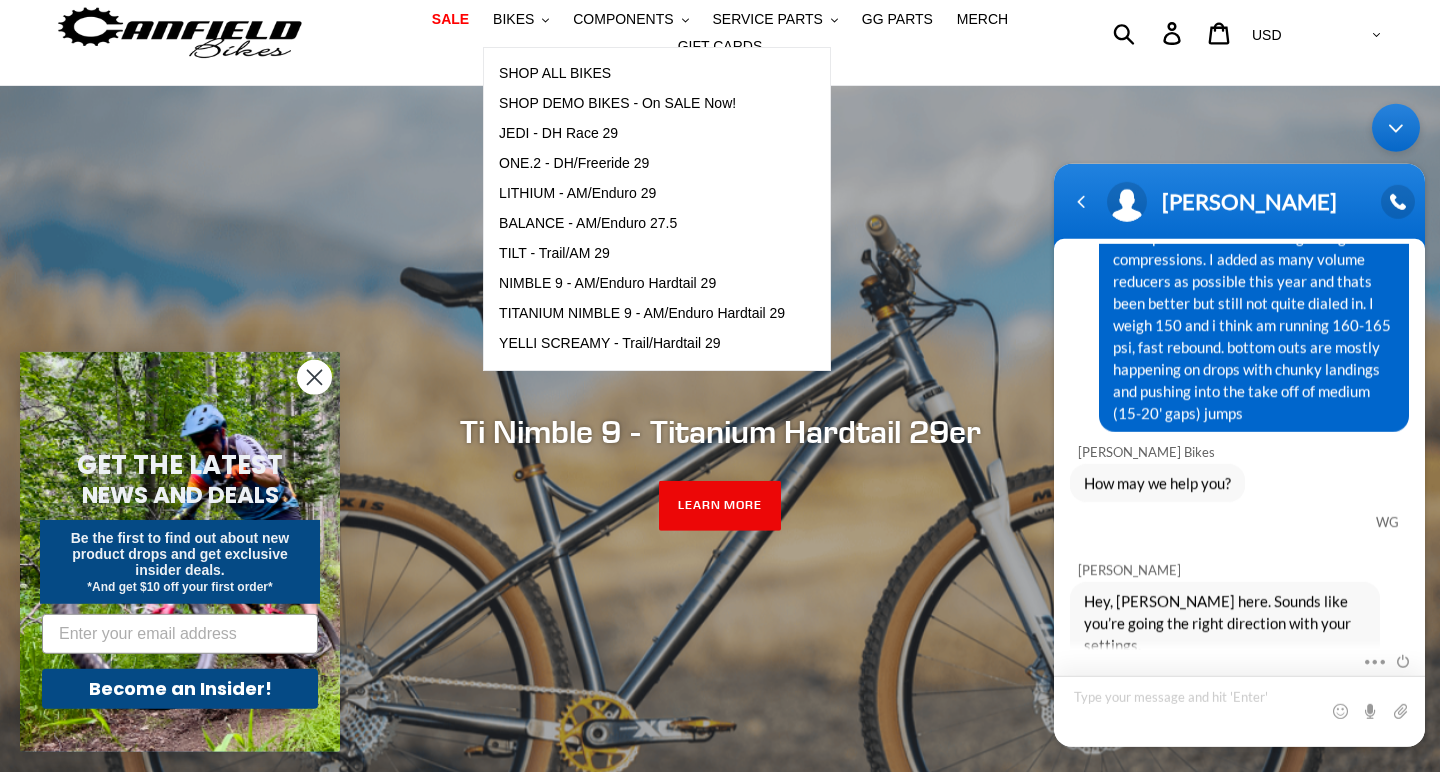click at bounding box center [1239, 710] 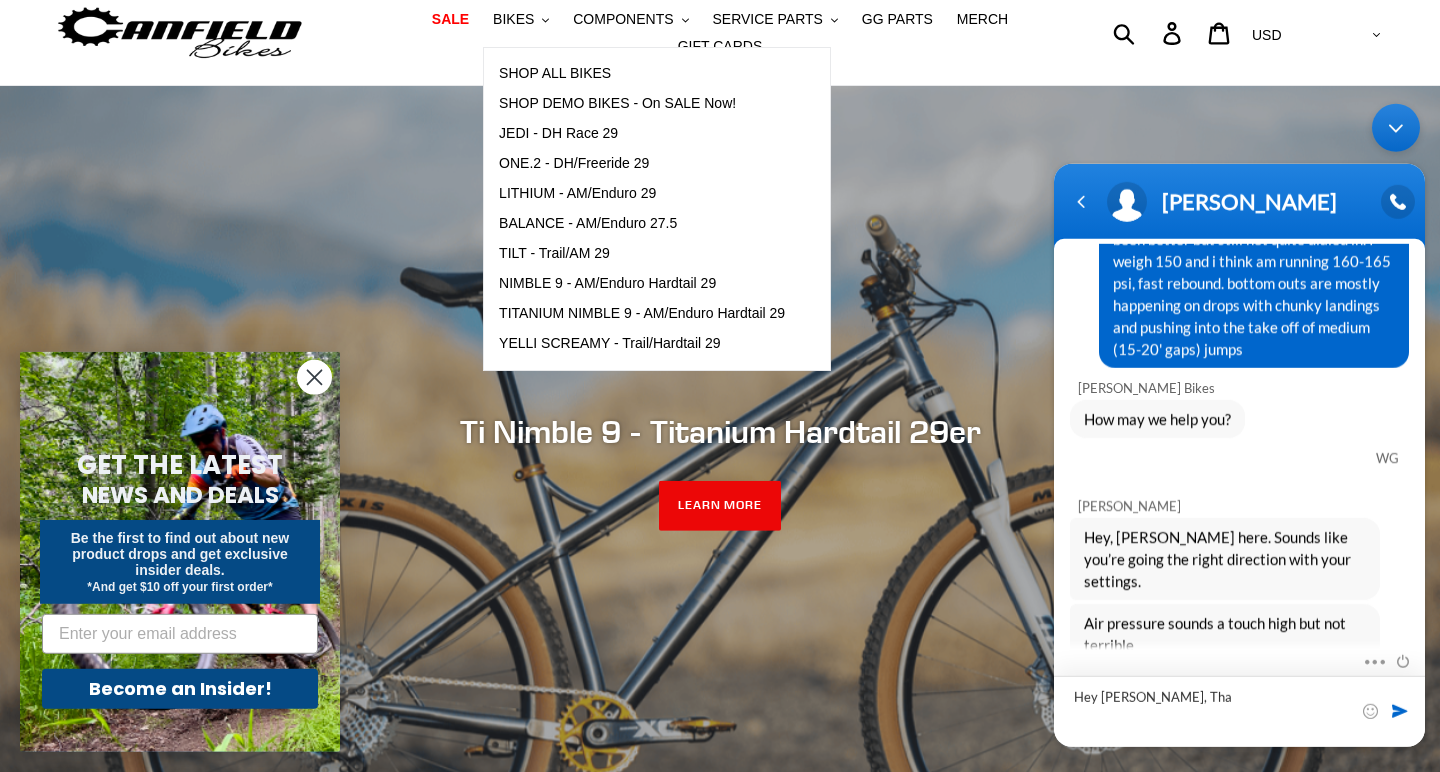 scroll, scrollTop: 290, scrollLeft: 0, axis: vertical 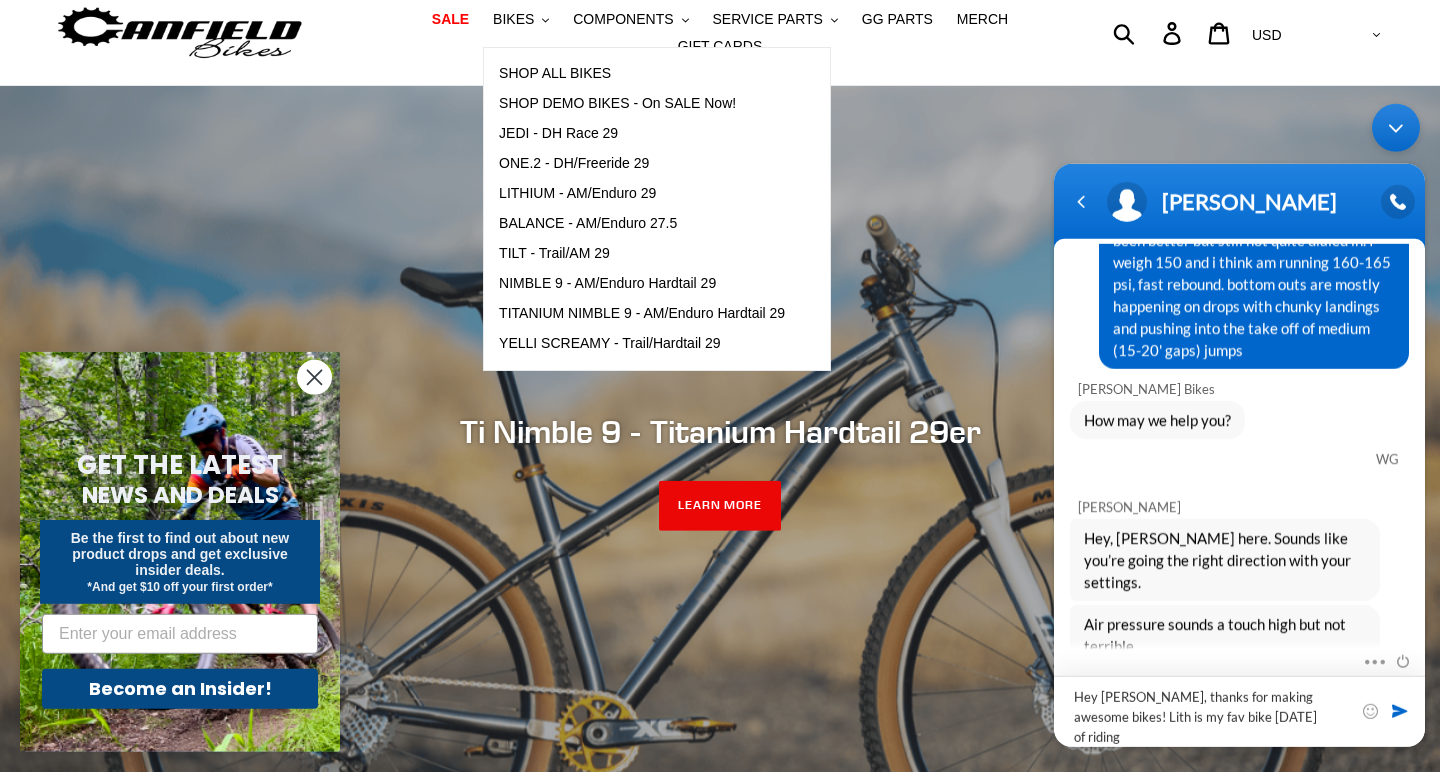 type on "Hey [PERSON_NAME], thanks for making awesome bikes! Lith is my fav bike [DATE] of riding!" 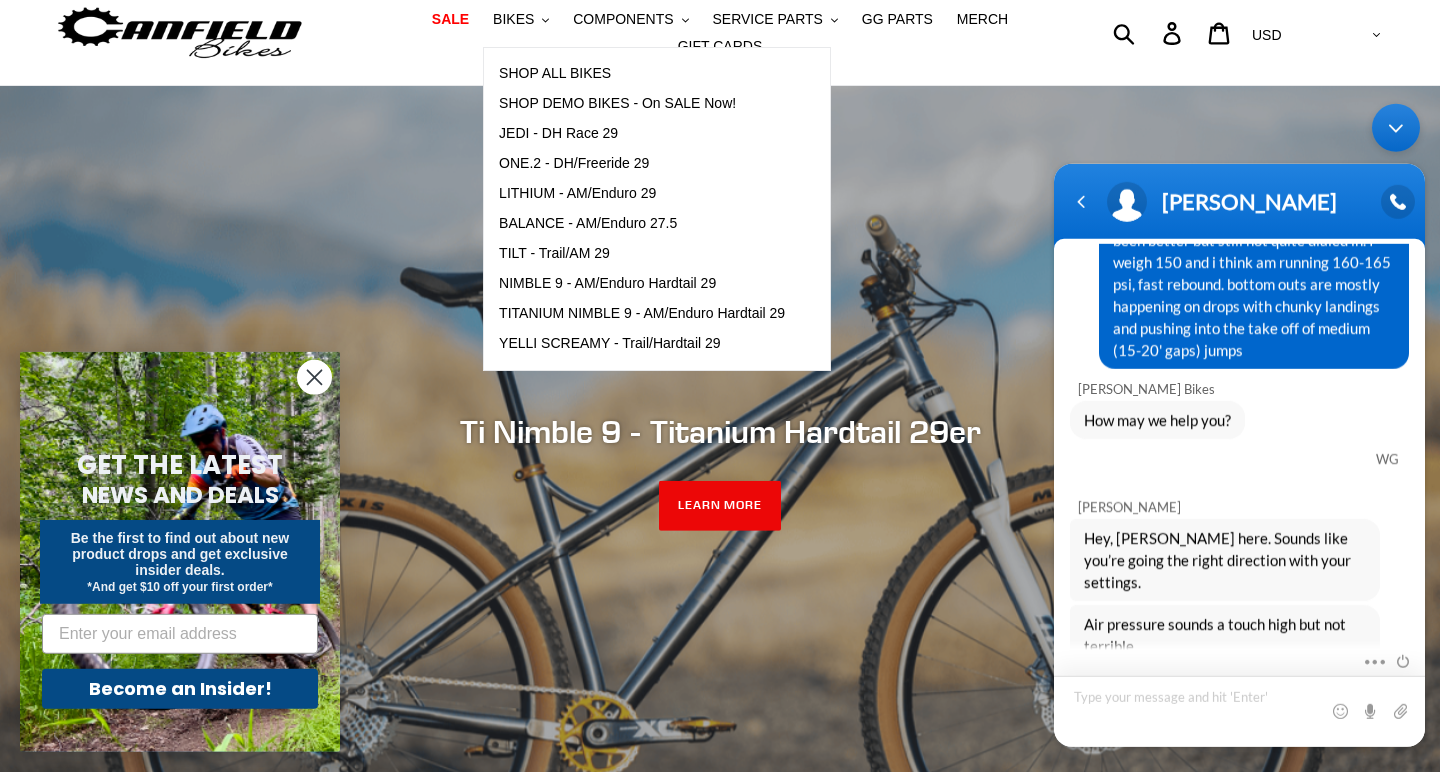 scroll, scrollTop: 404, scrollLeft: 0, axis: vertical 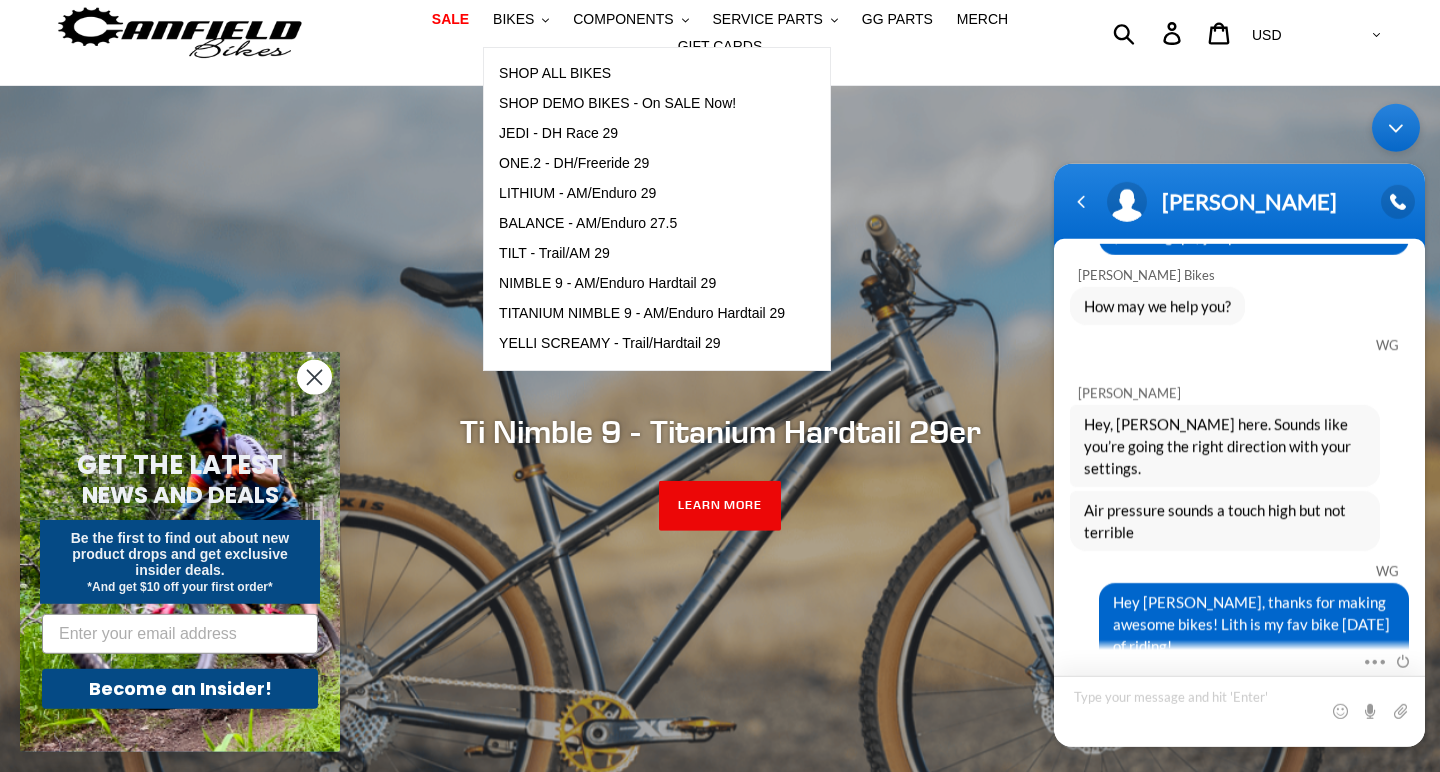 click at bounding box center [1239, 710] 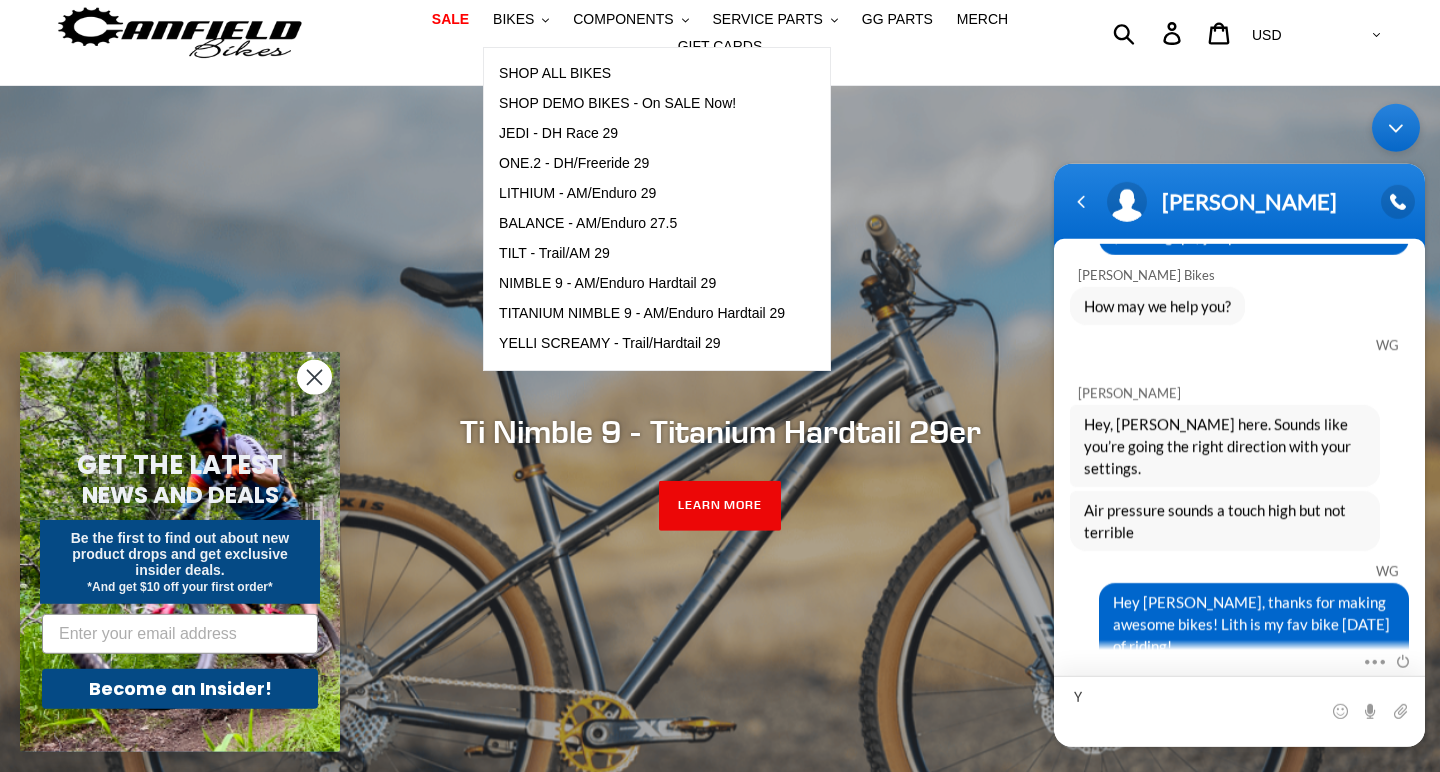 scroll, scrollTop: 496, scrollLeft: 0, axis: vertical 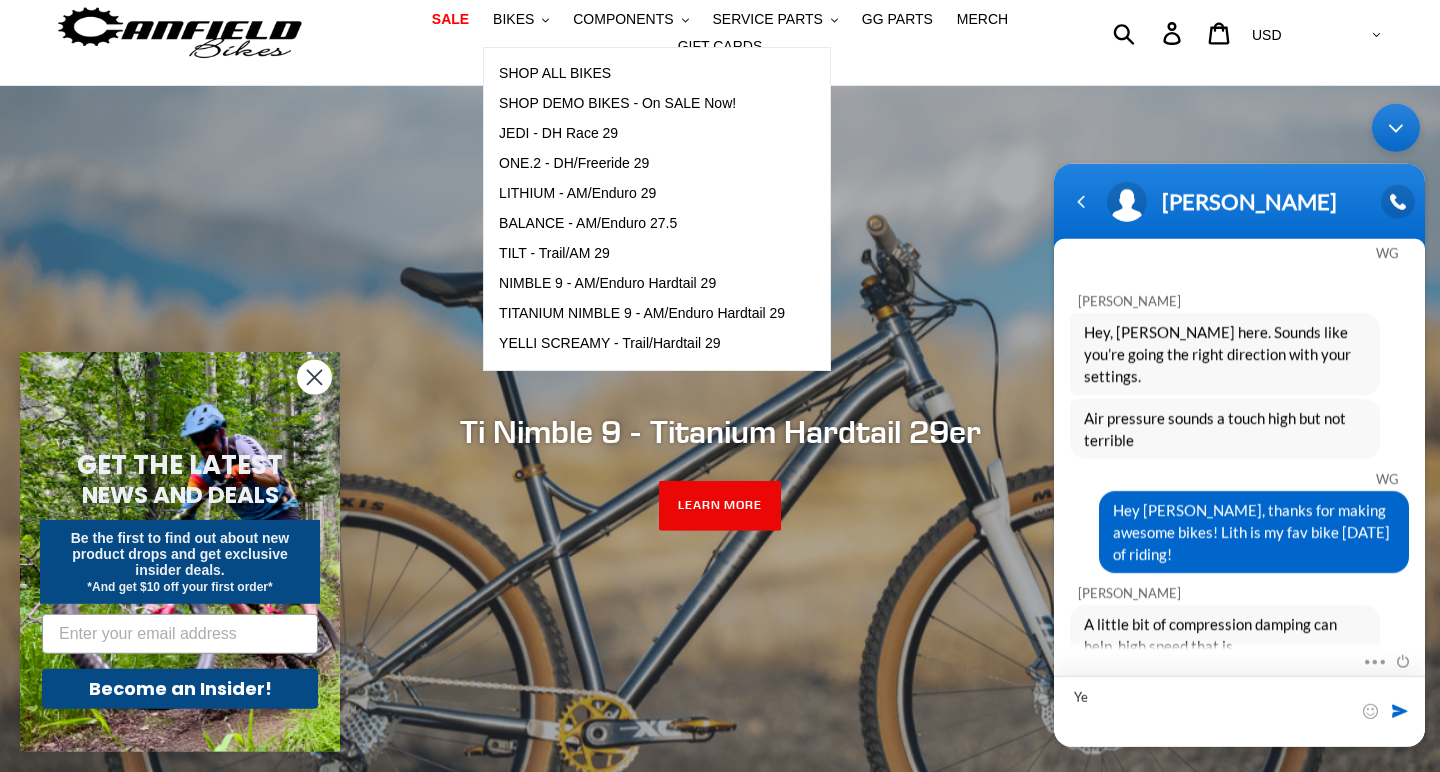 type on "Y" 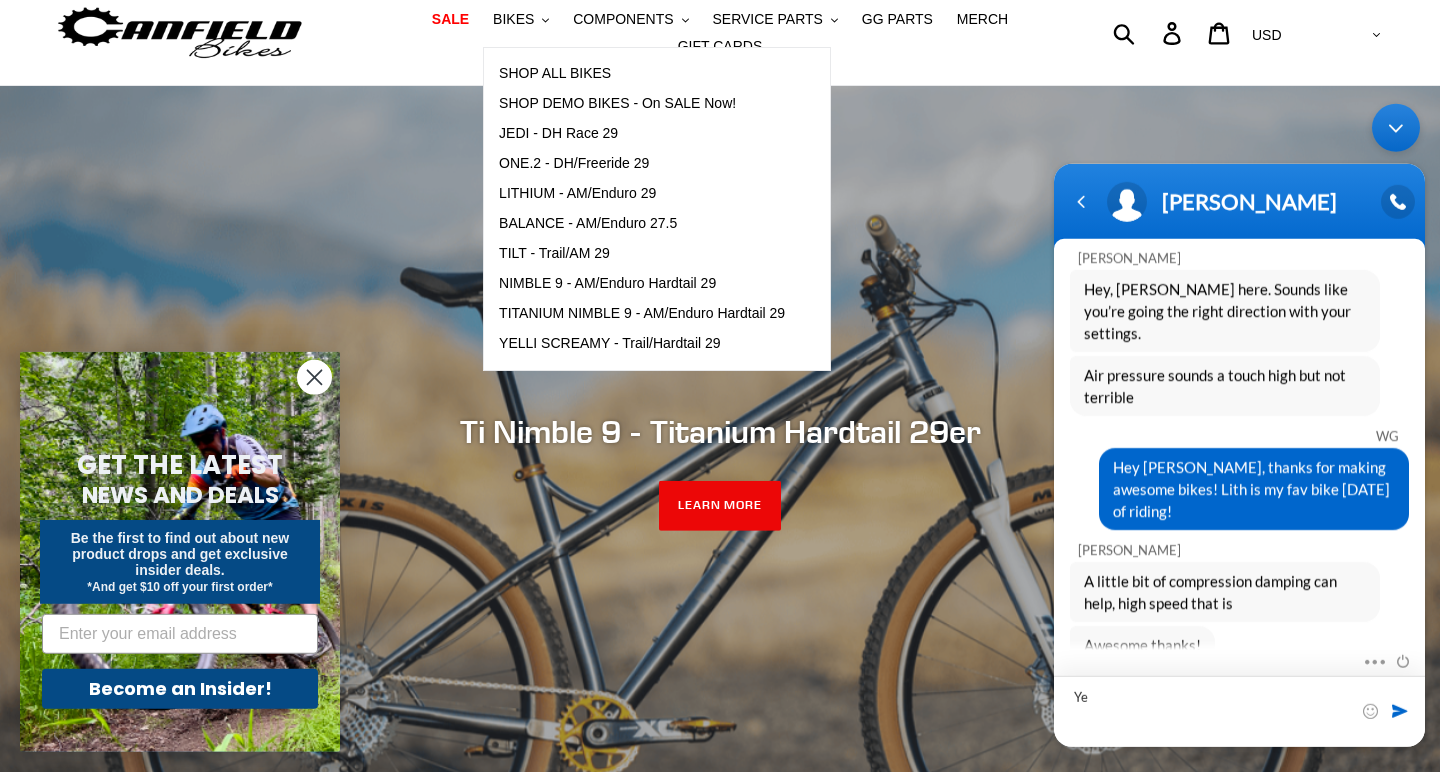 scroll, scrollTop: 538, scrollLeft: 0, axis: vertical 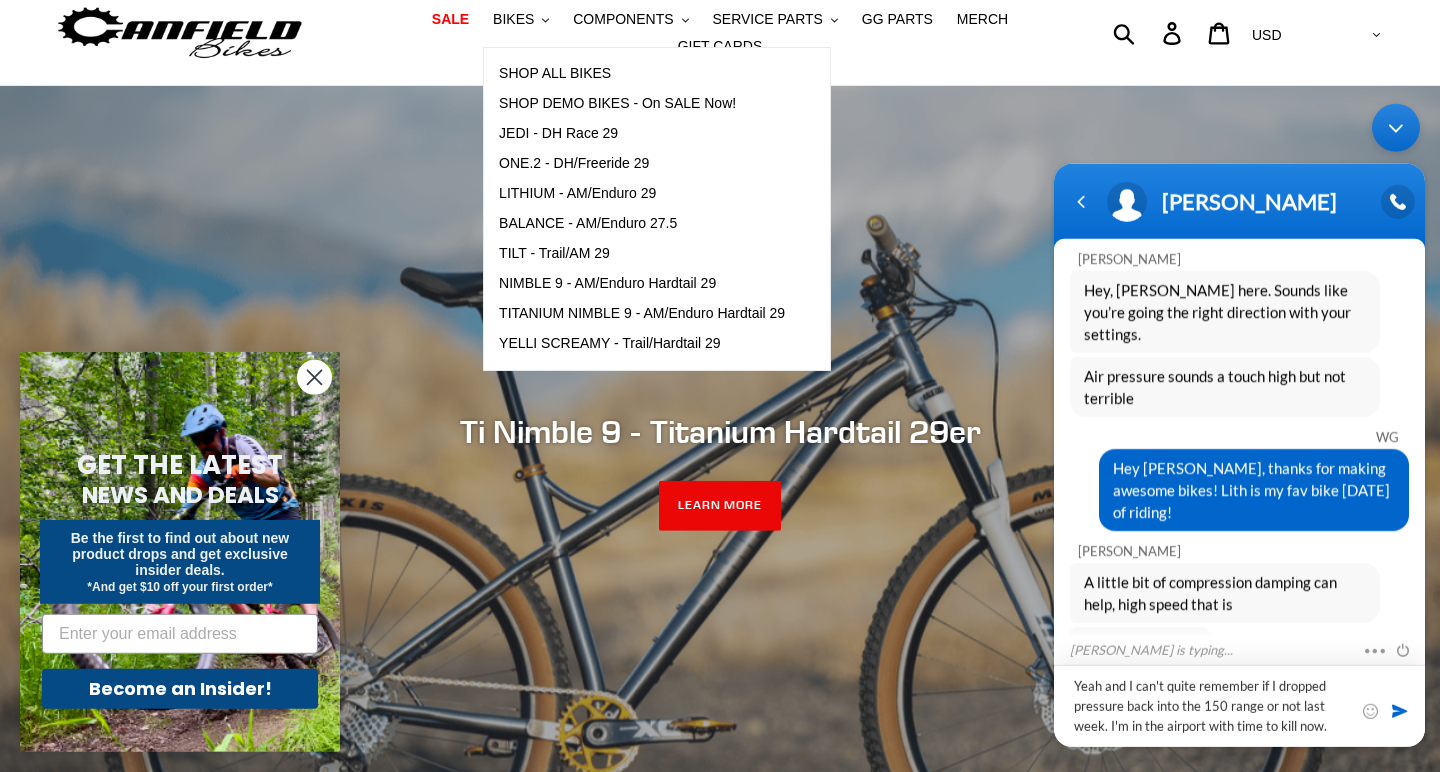 type on "Yeah and I can't quite remember if I dropped pressure back into the 150 range or not last week. I'm in the airport with time to kill now." 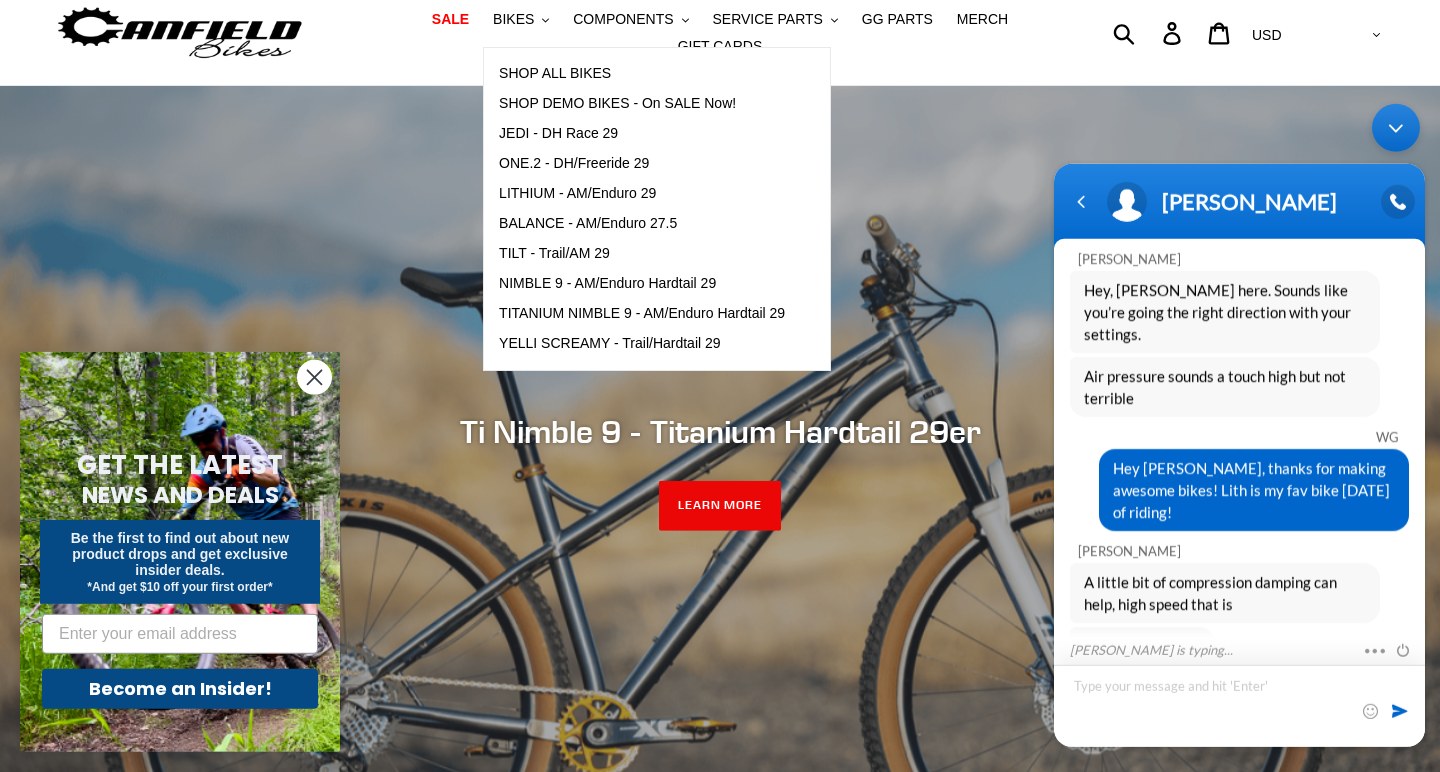 scroll, scrollTop: 674, scrollLeft: 0, axis: vertical 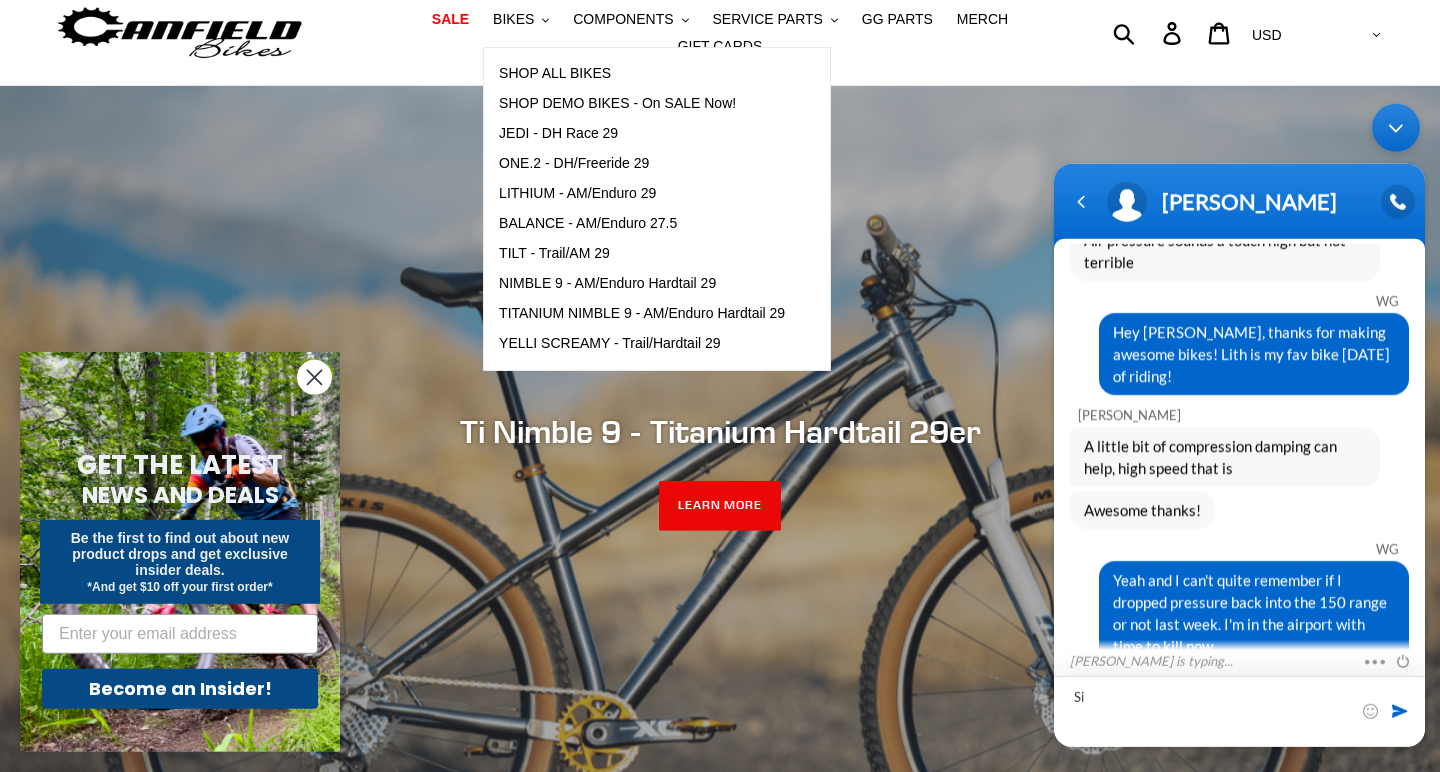 type on "S" 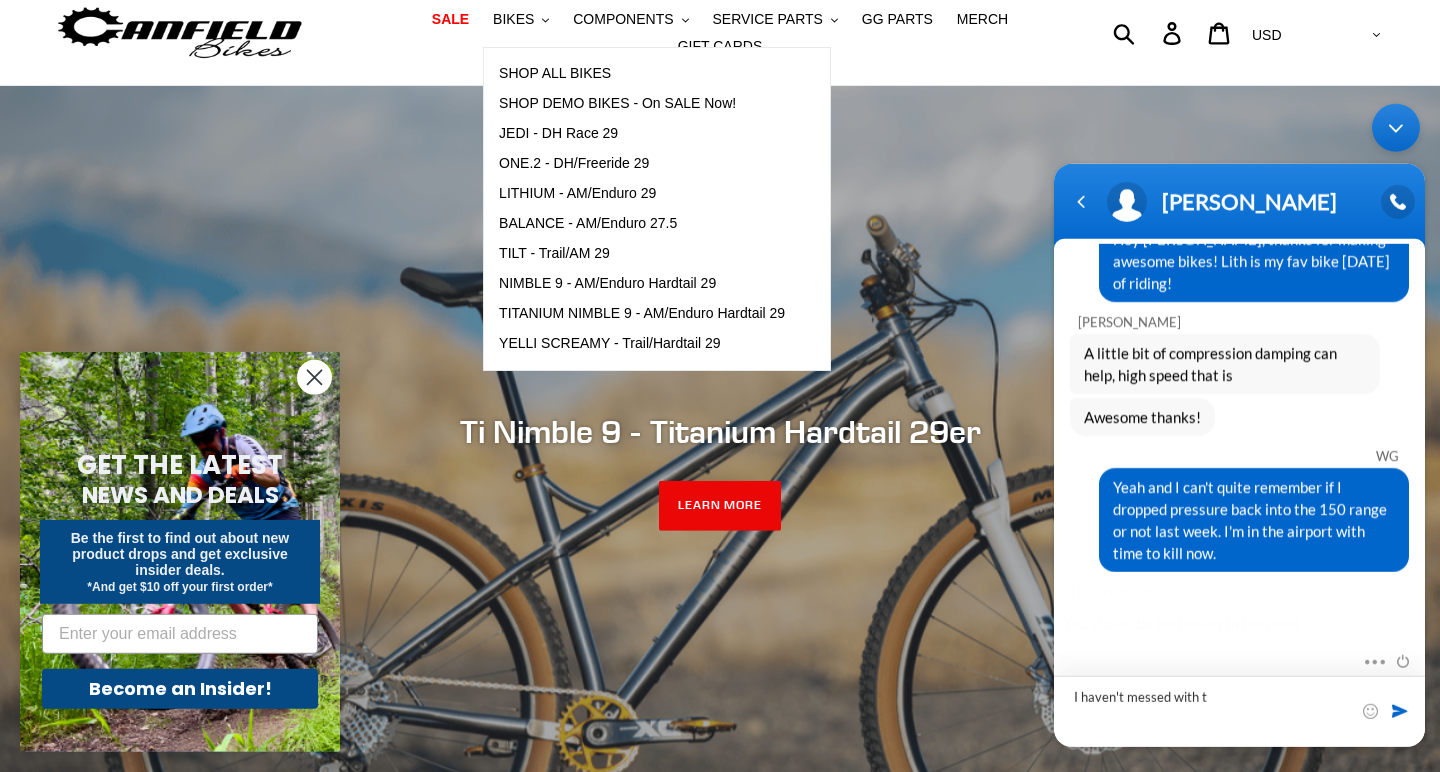 scroll, scrollTop: 766, scrollLeft: 0, axis: vertical 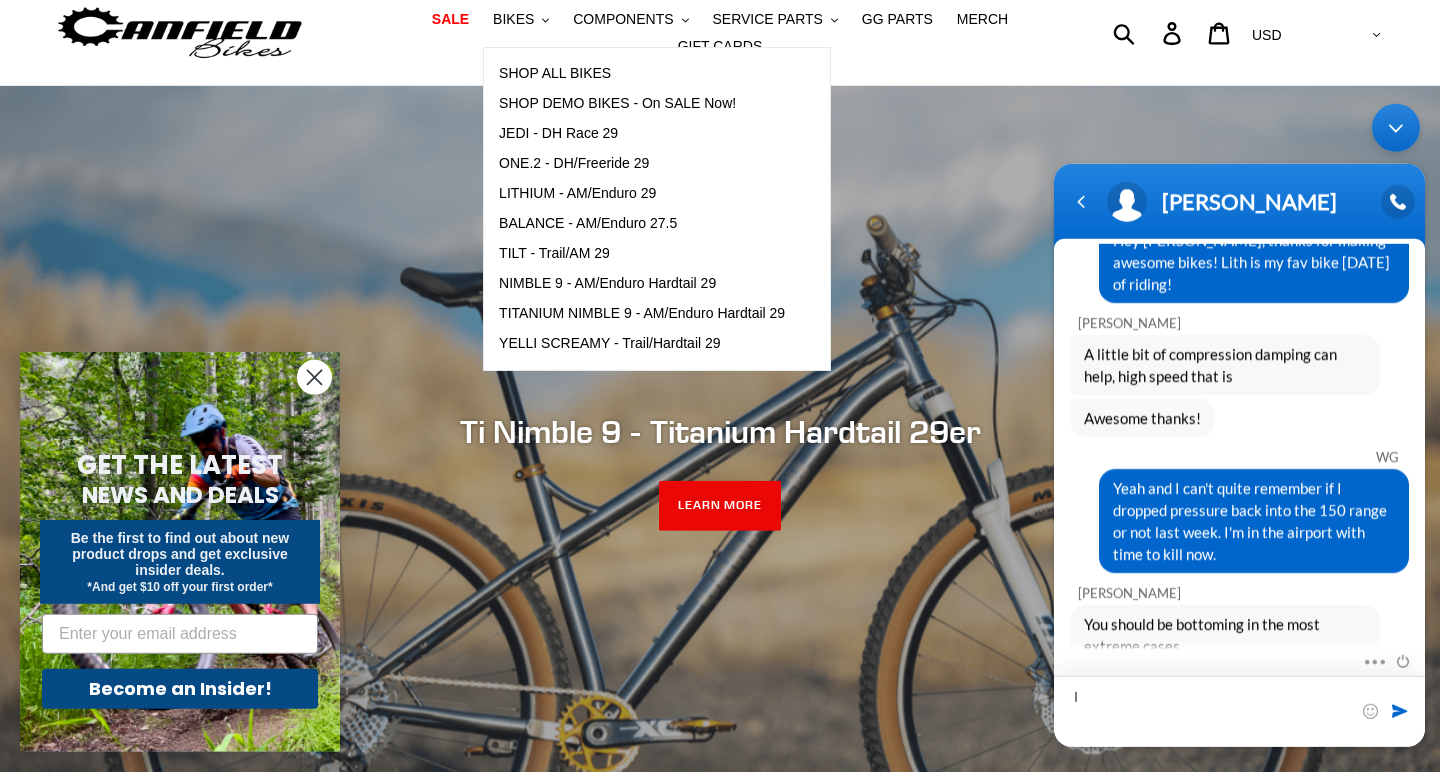 type on "I" 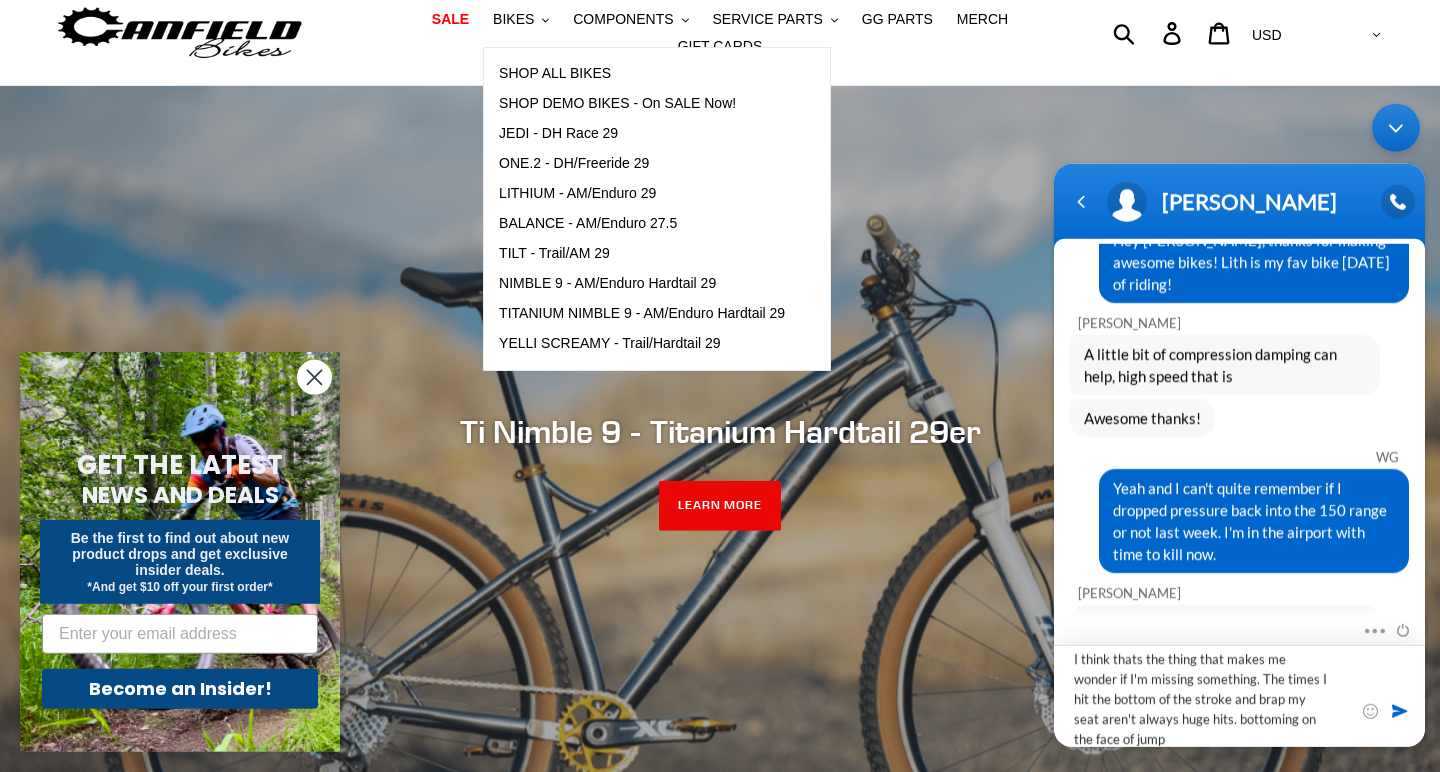 scroll, scrollTop: 0, scrollLeft: 0, axis: both 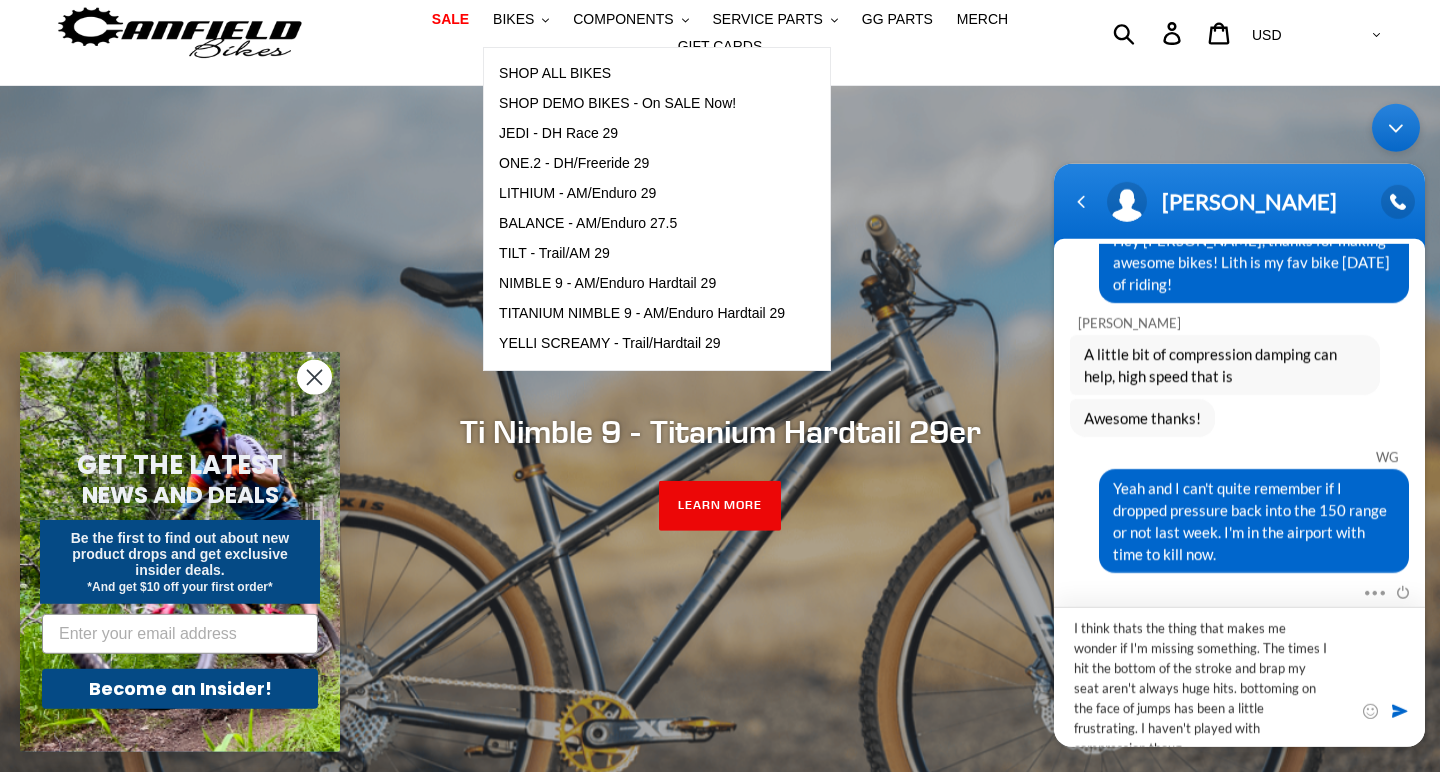 type on "I think thats the thing that makes me wonder if I'm missing something. The times I hit the bottom of the stroke and brap my seat aren't always huge hits. bottoming on the face of jumps has been a little frustrating. I haven't played with compression though" 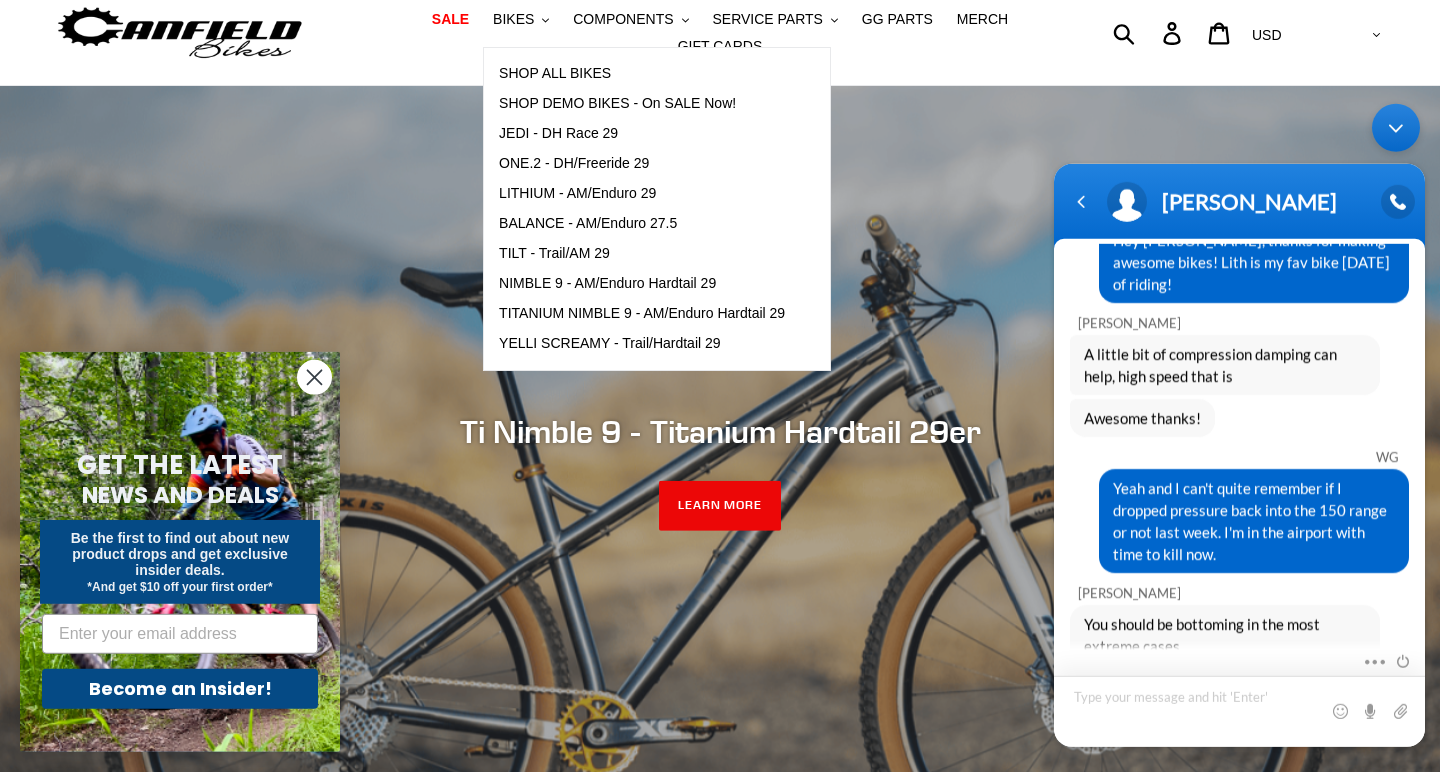 scroll, scrollTop: 968, scrollLeft: 0, axis: vertical 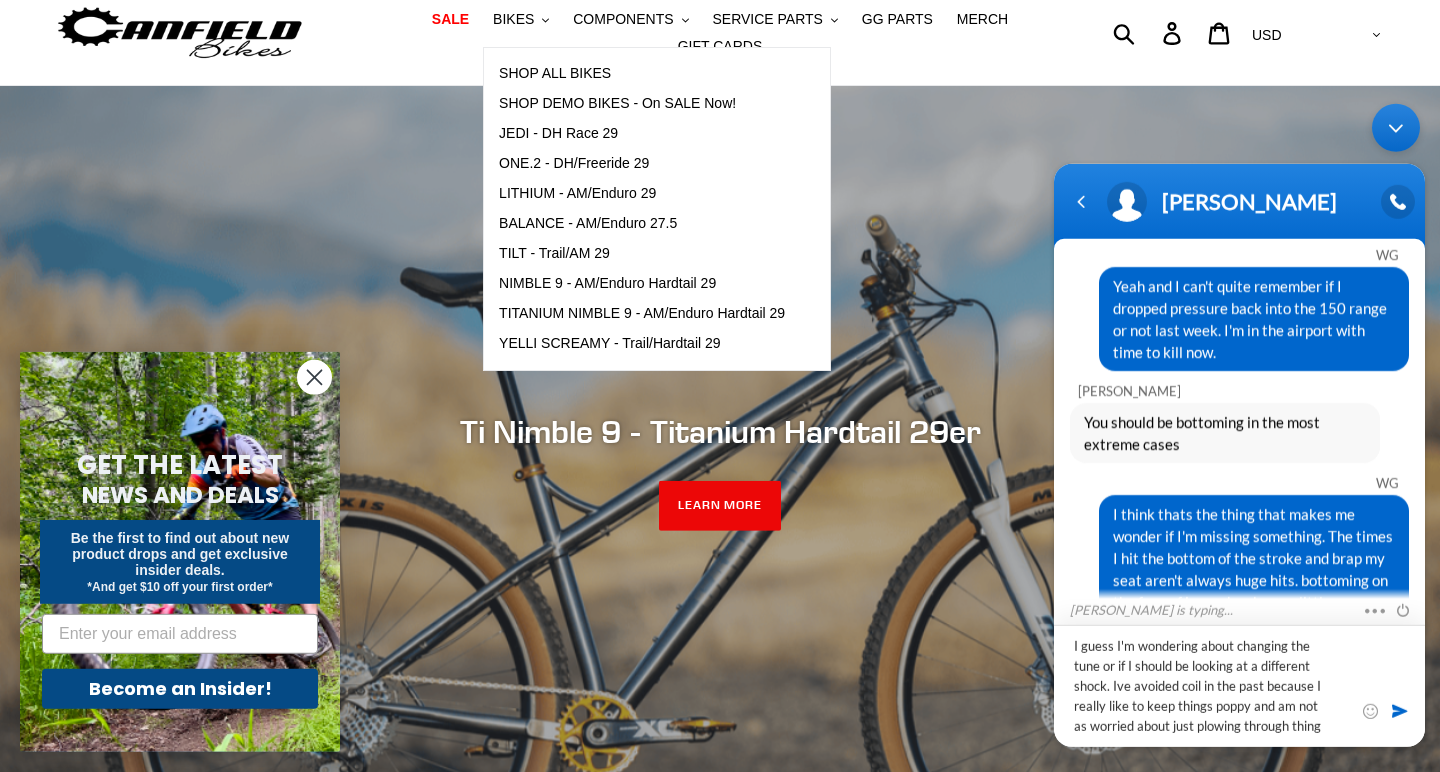 type on "I guess I'm wondering about changing the tune or if I should be looking at a different shock. Ive avoided coil in the past because I really like to keep things poppy and am not as worried about just plowing through things" 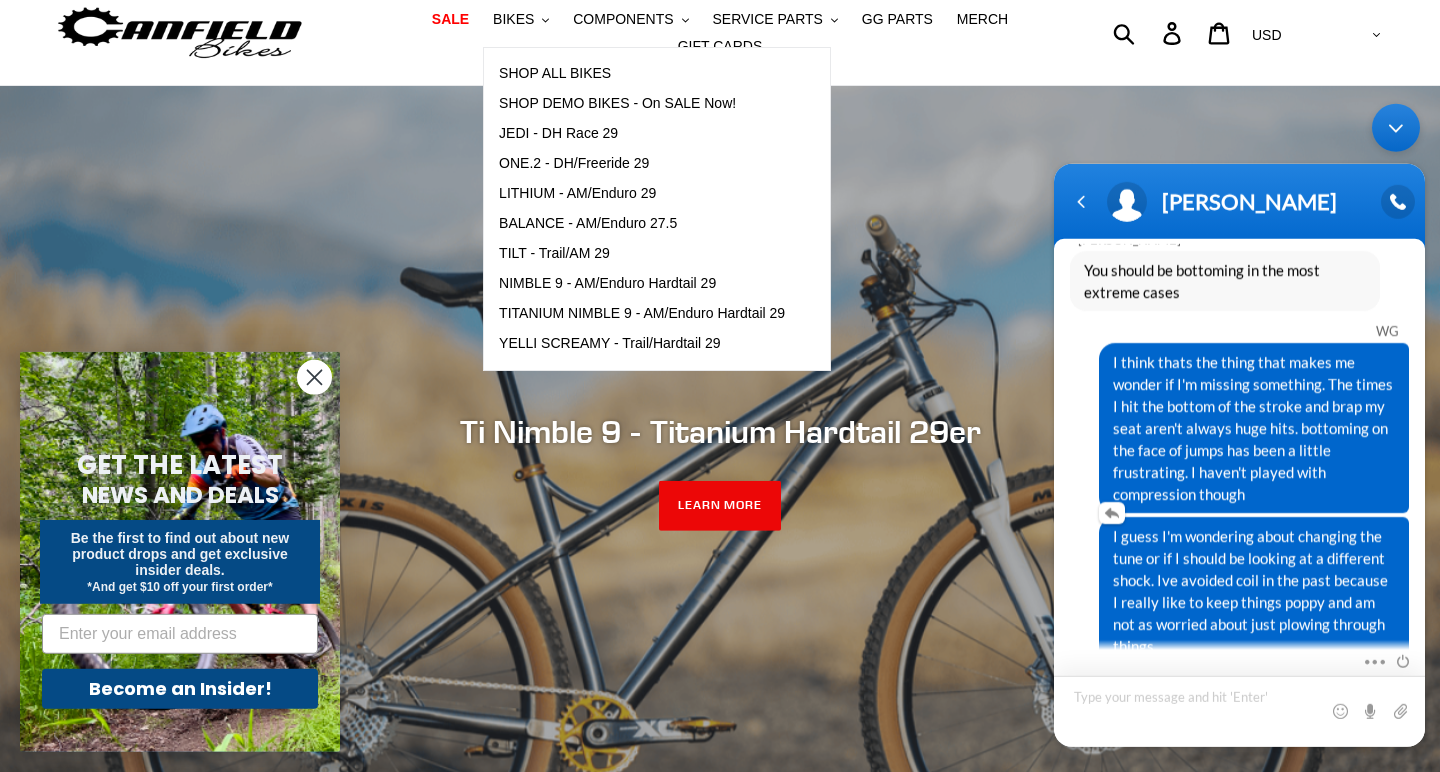scroll, scrollTop: 1121, scrollLeft: 0, axis: vertical 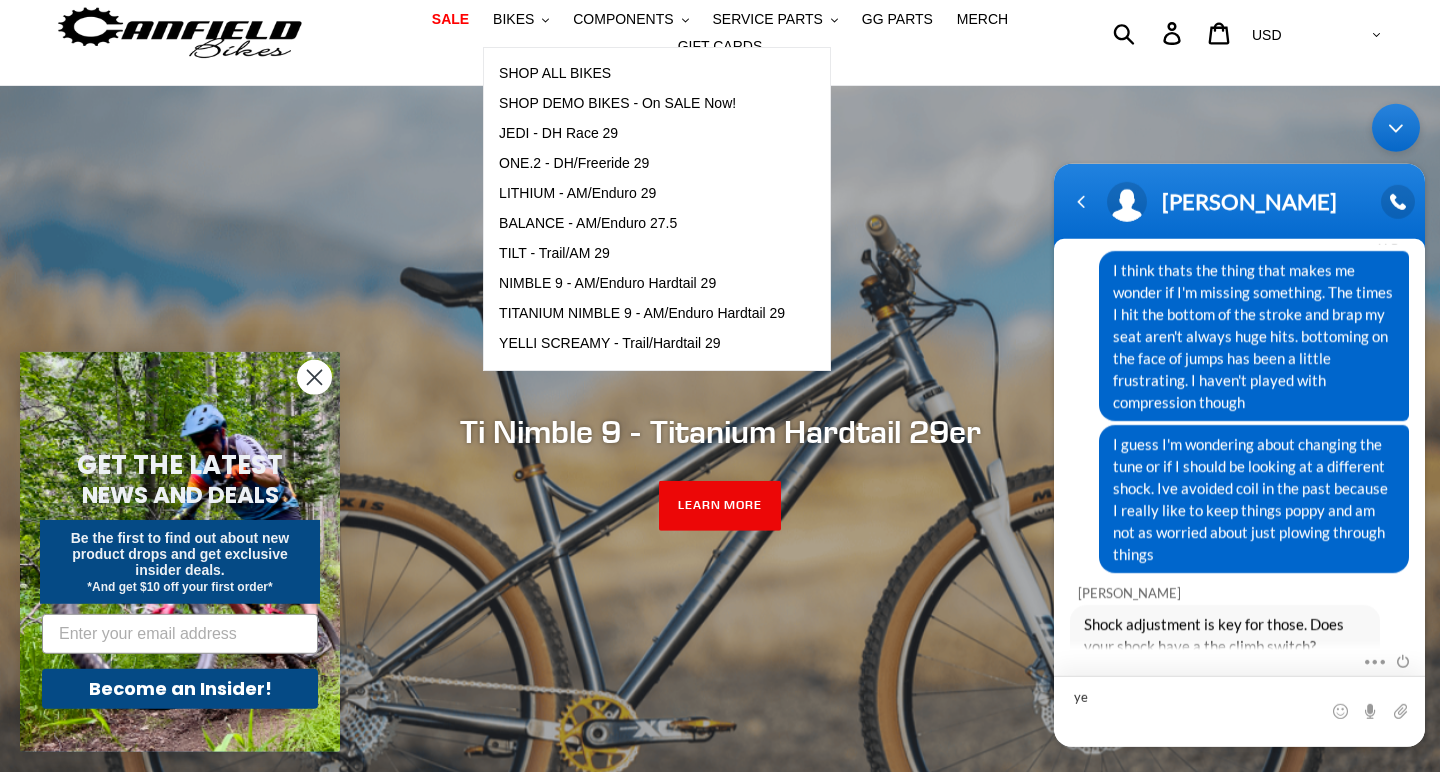 type on "yes" 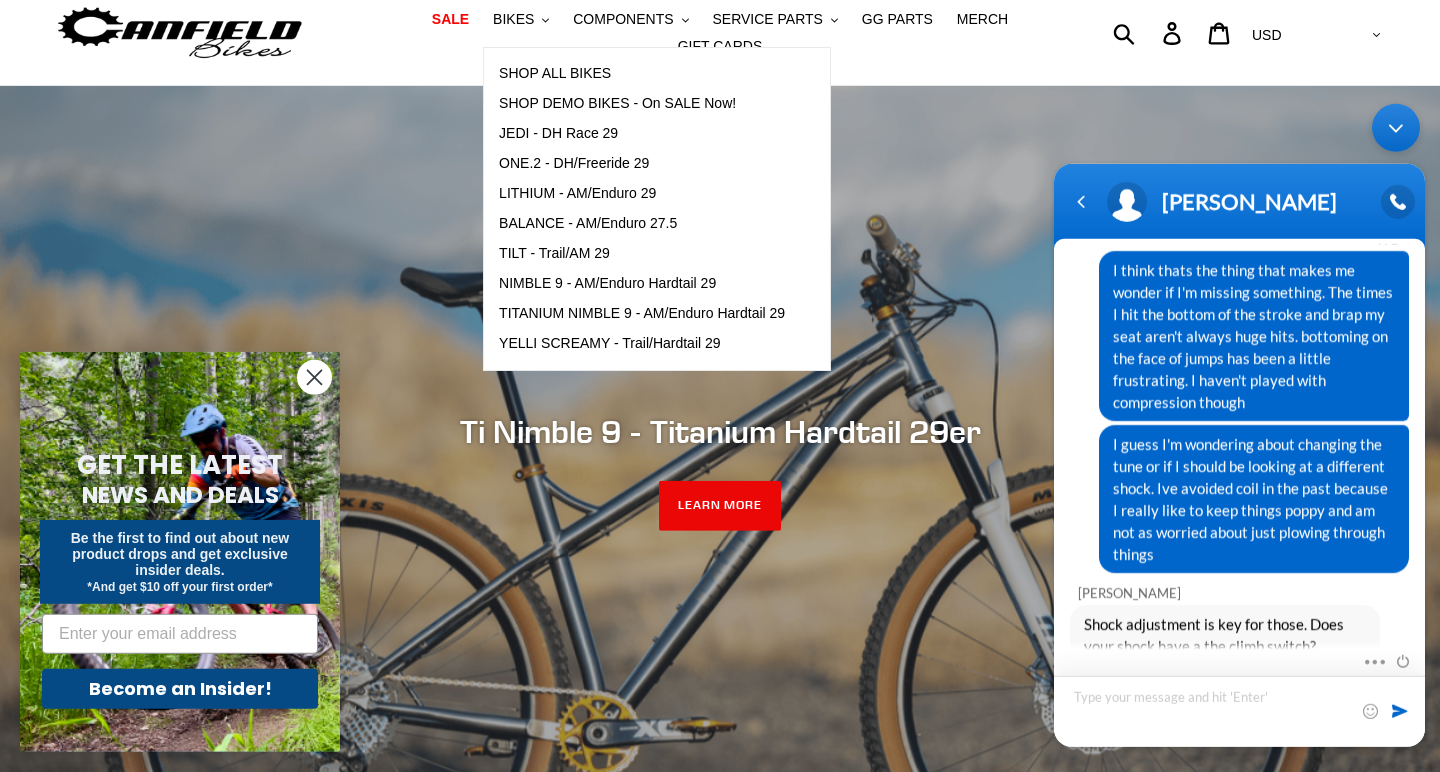 scroll, scrollTop: 1282, scrollLeft: 0, axis: vertical 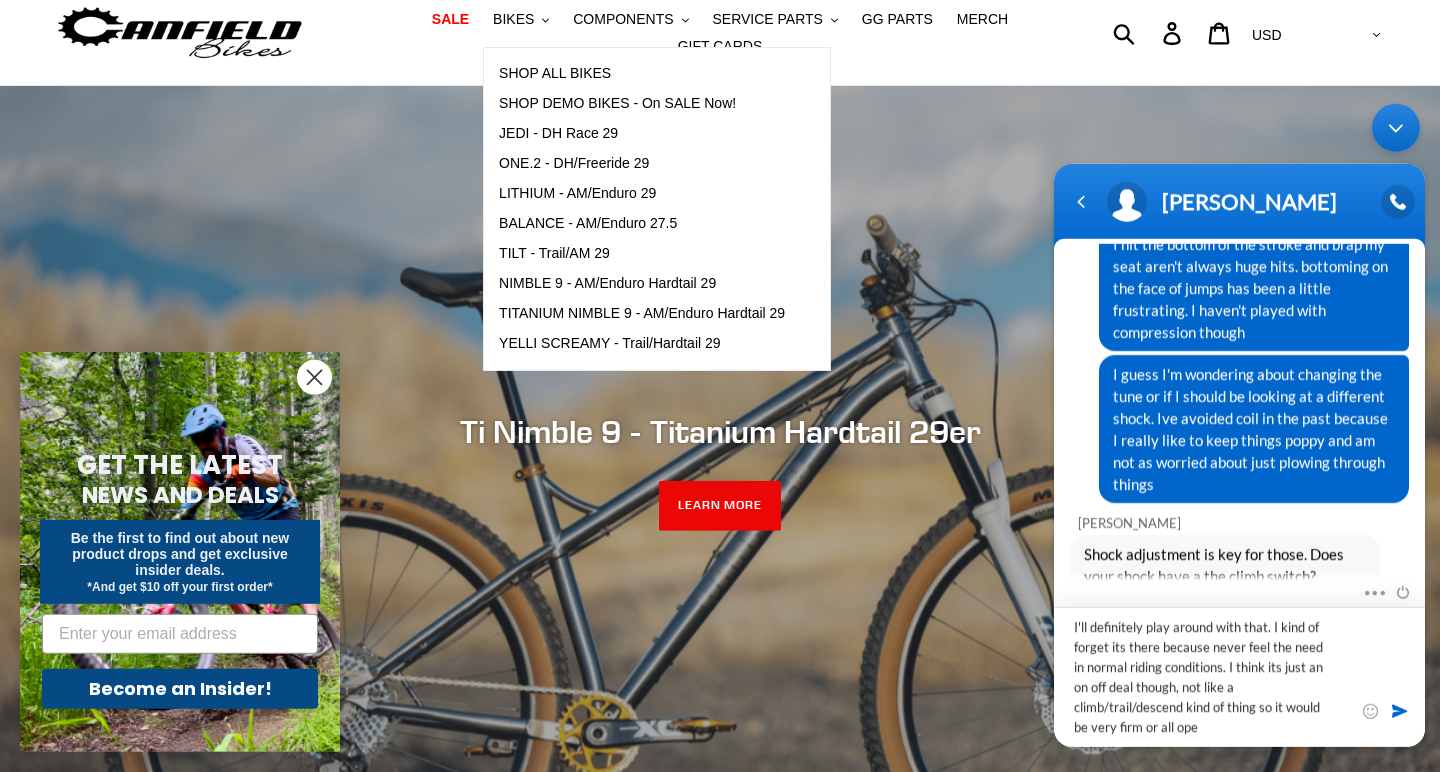 type on "I'll definitely play around with that. I kind of forget its there because never feel the need in normal riding conditions. I think its just an on off deal though, not like a climb/trail/descend kind of thing so it would be very firm or all open" 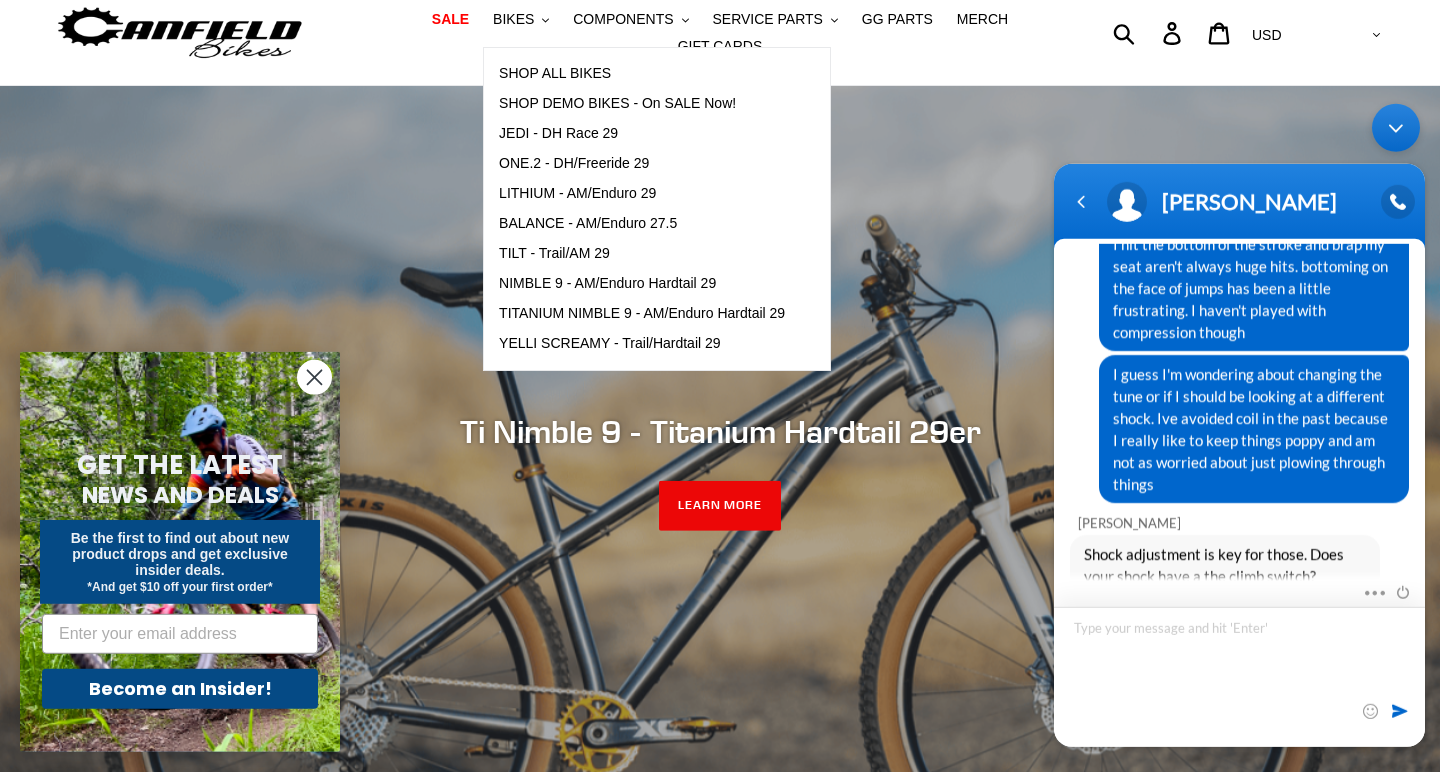 scroll, scrollTop: 0, scrollLeft: 0, axis: both 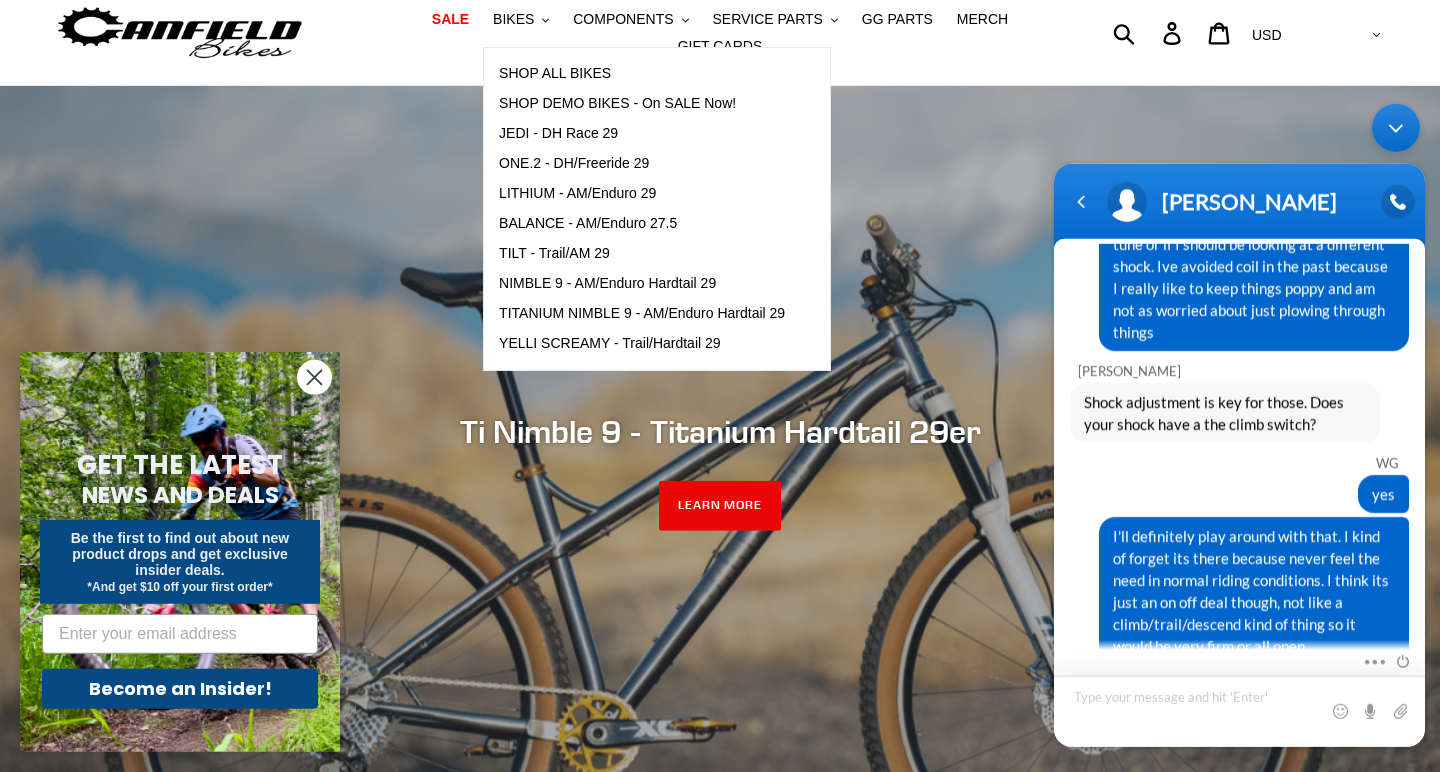 click at bounding box center (1239, 710) 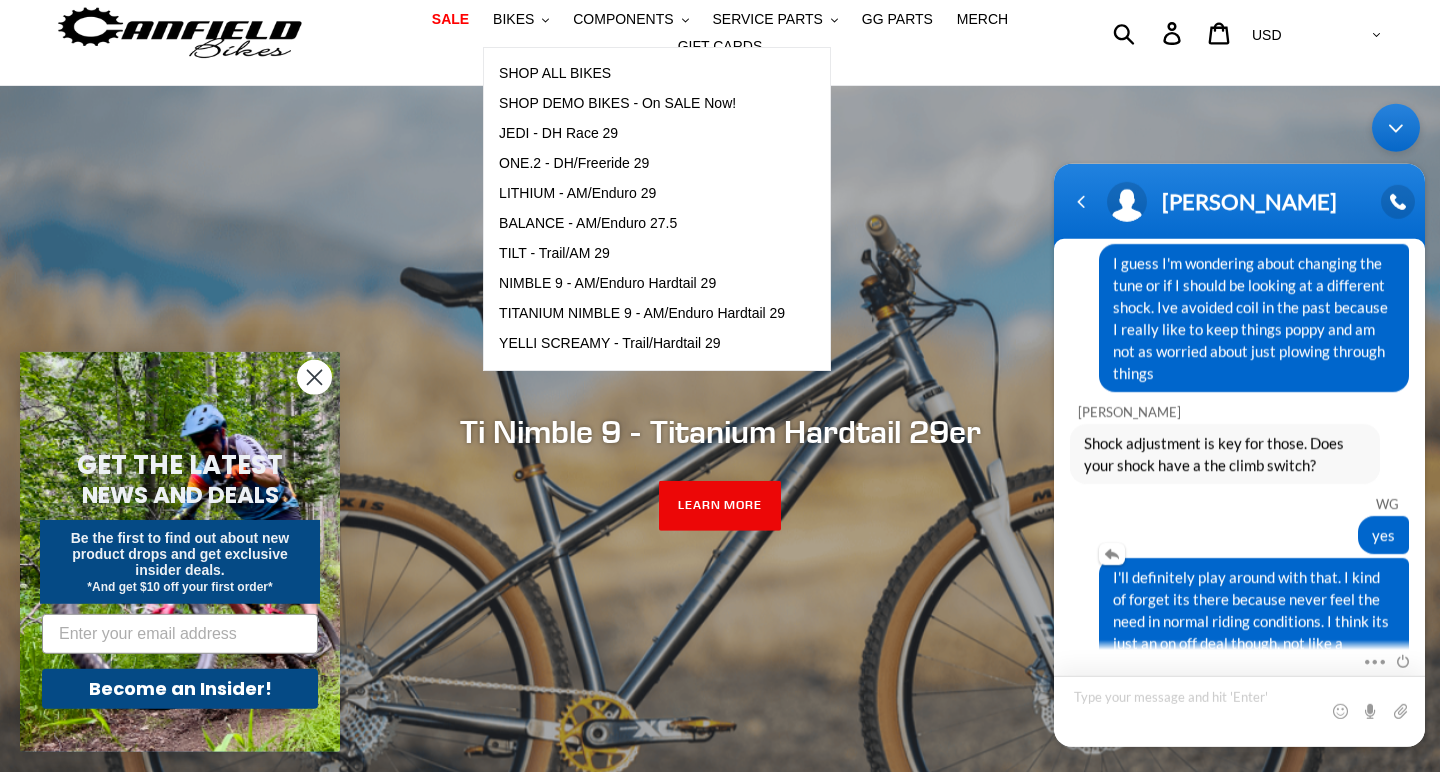scroll, scrollTop: 1435, scrollLeft: 0, axis: vertical 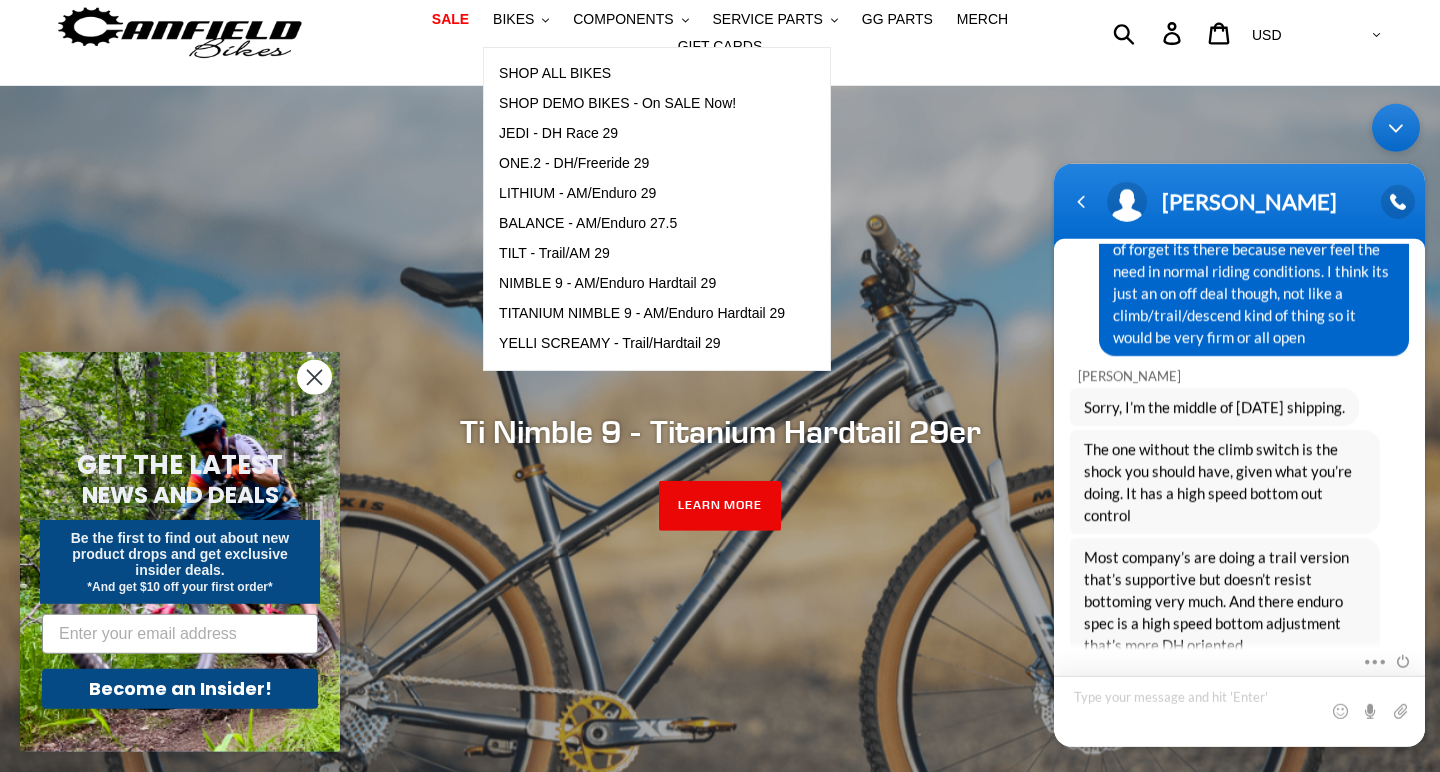 click at bounding box center (1239, 710) 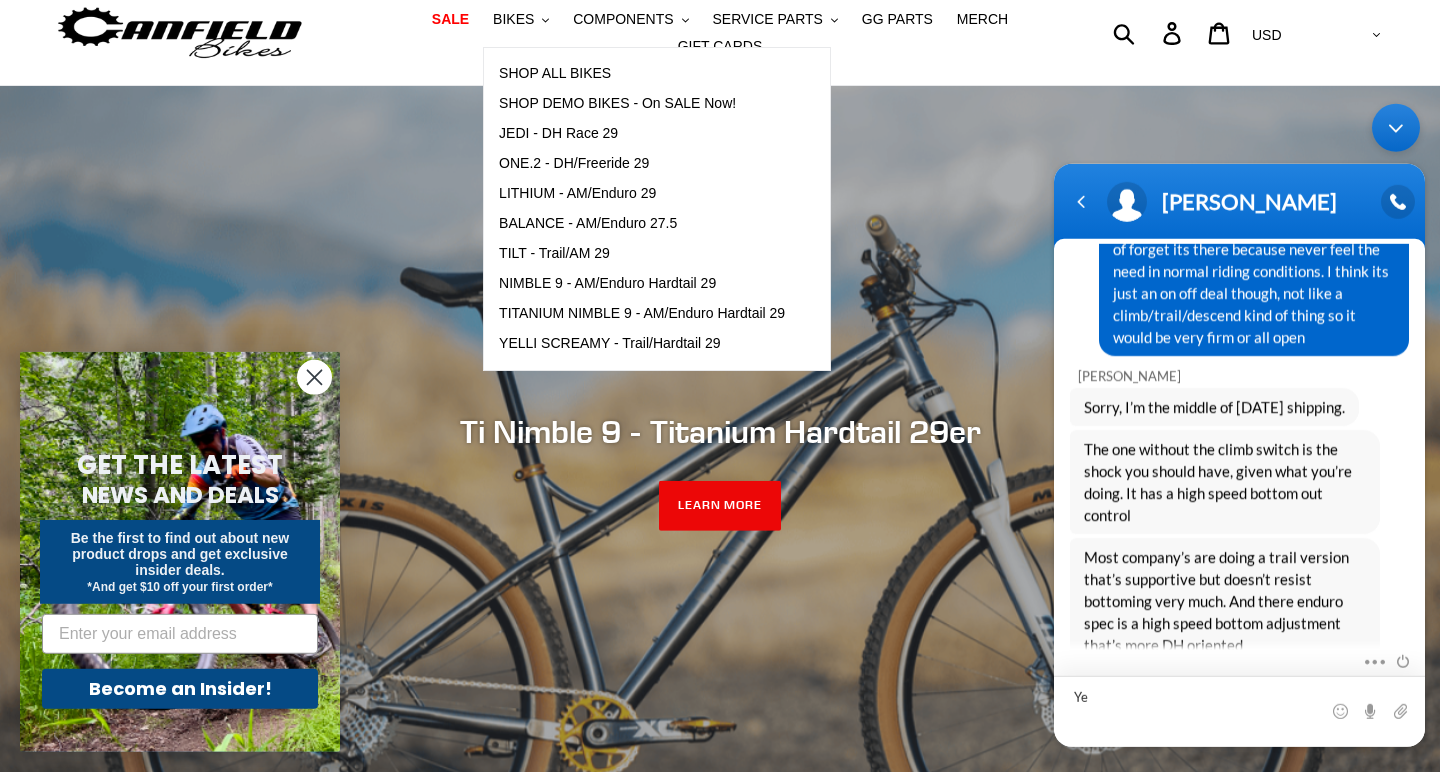scroll, scrollTop: 1742, scrollLeft: 0, axis: vertical 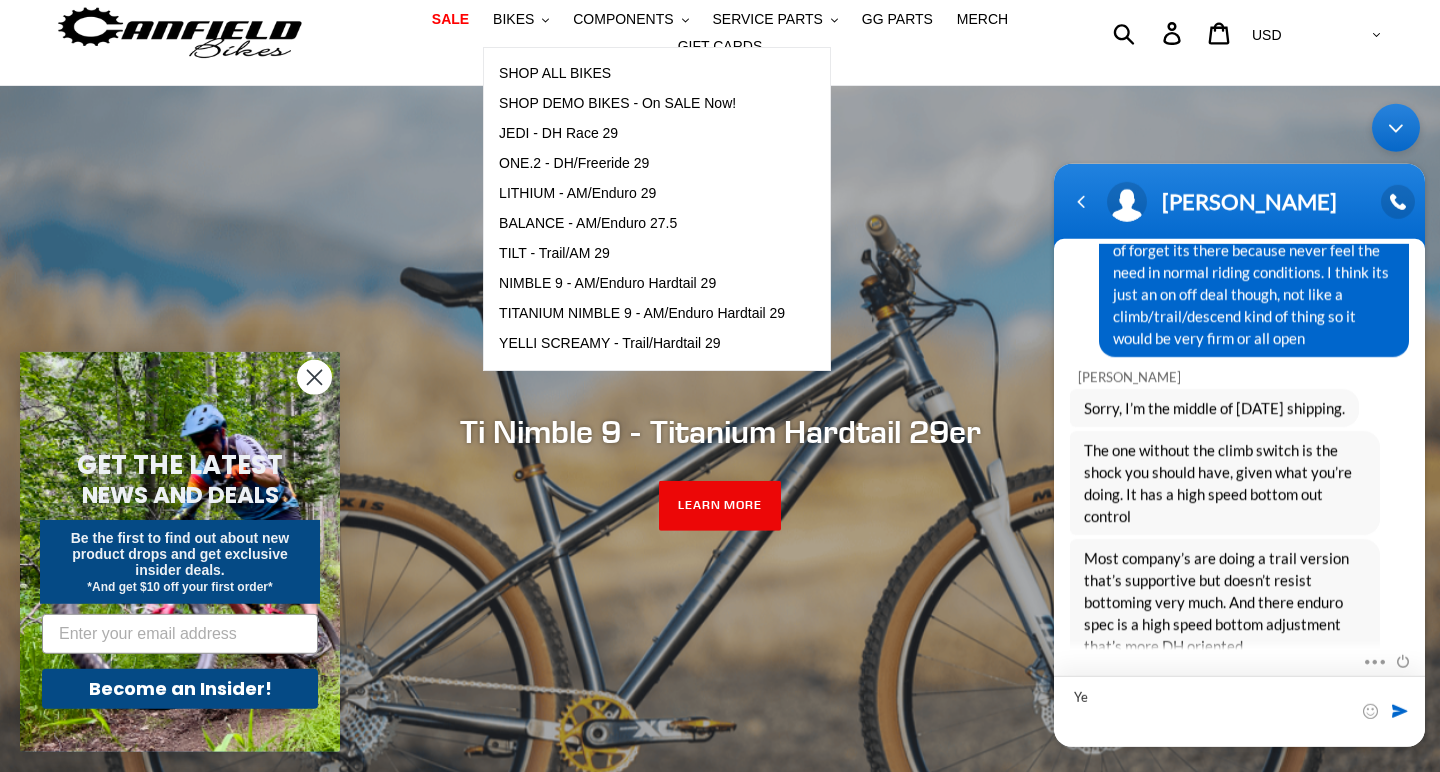 type on "Y" 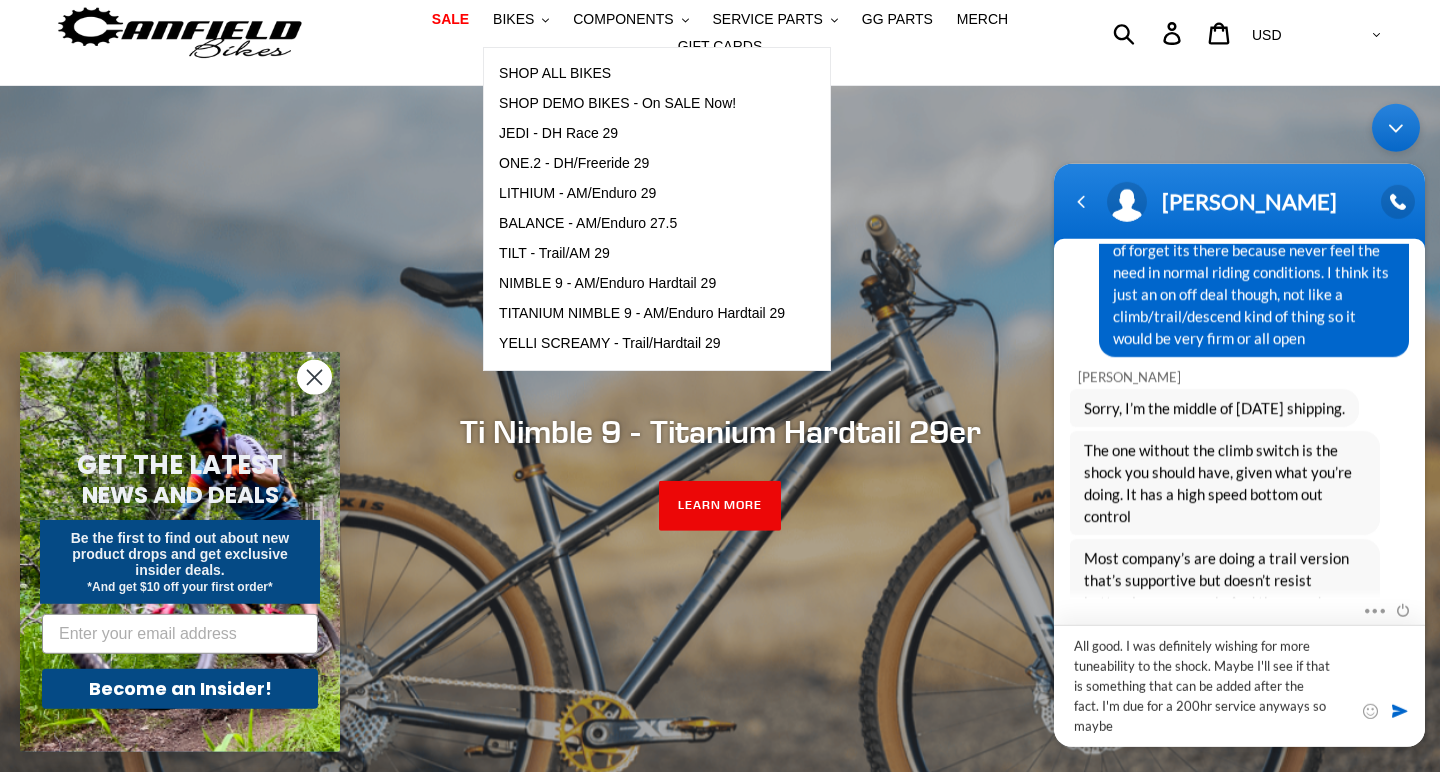 scroll, scrollTop: 0, scrollLeft: 0, axis: both 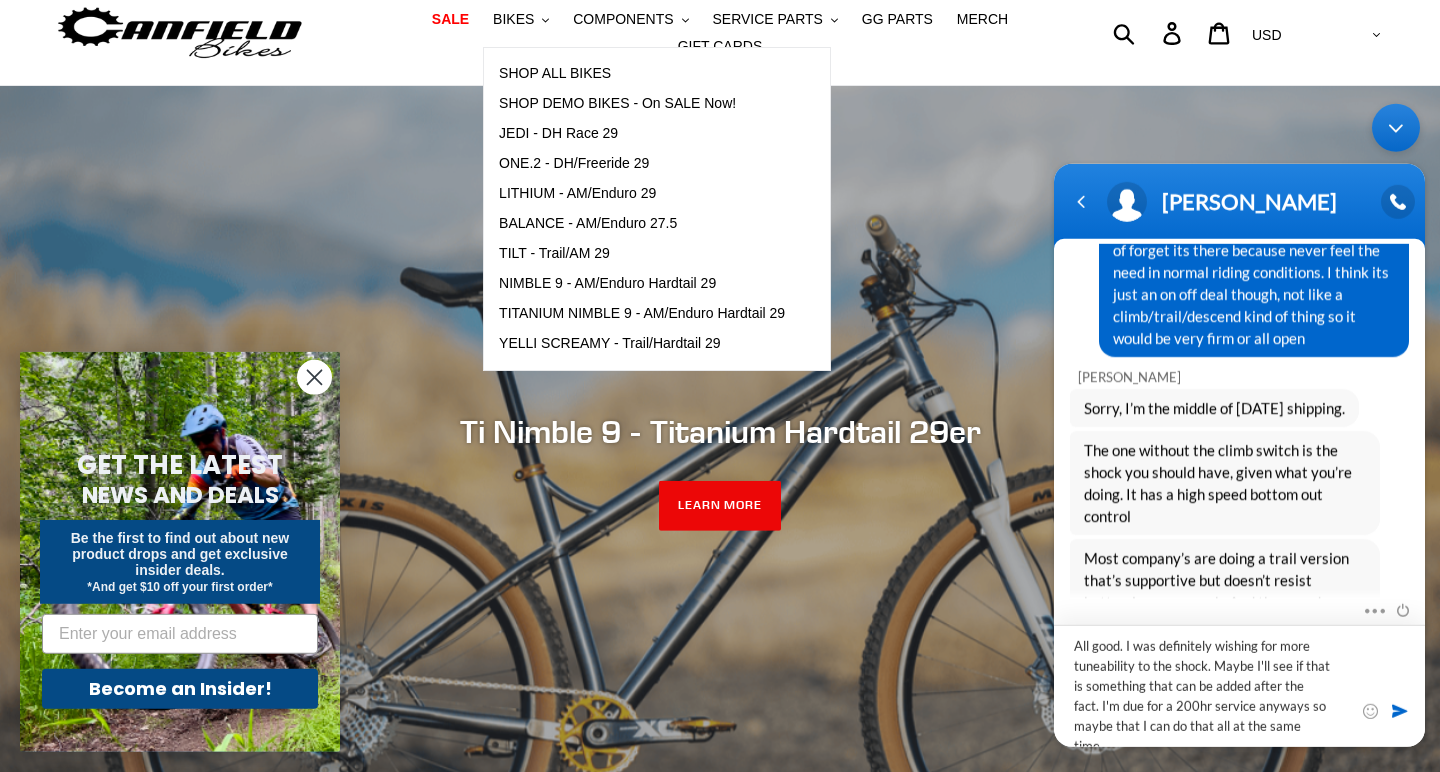 type on "All good. I was definitely wishing for more tuneability to the shock. Maybe I'll see if that is something that can be added after the fact. I'm due for a 200hr service anyways so maybe that I can do that all at the same time." 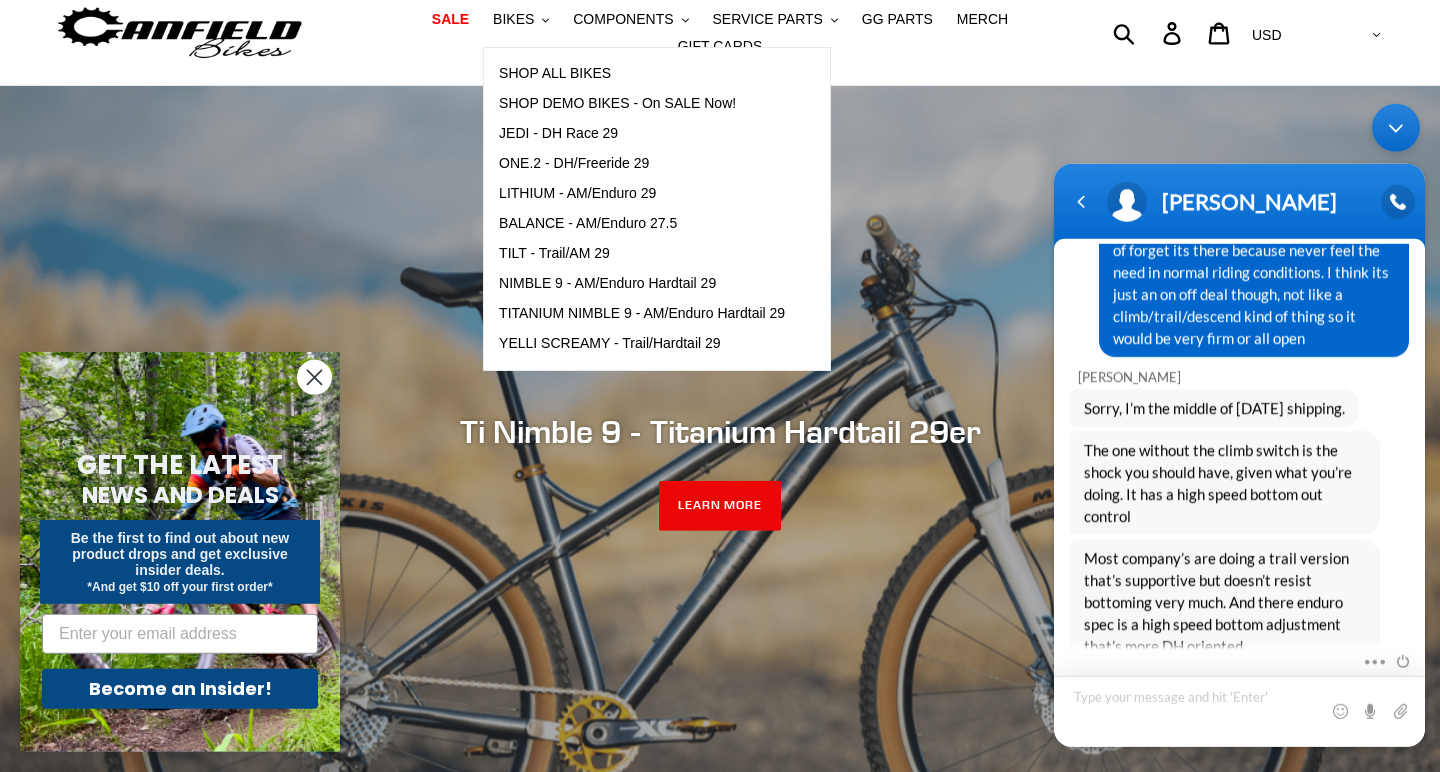 scroll, scrollTop: 1922, scrollLeft: 0, axis: vertical 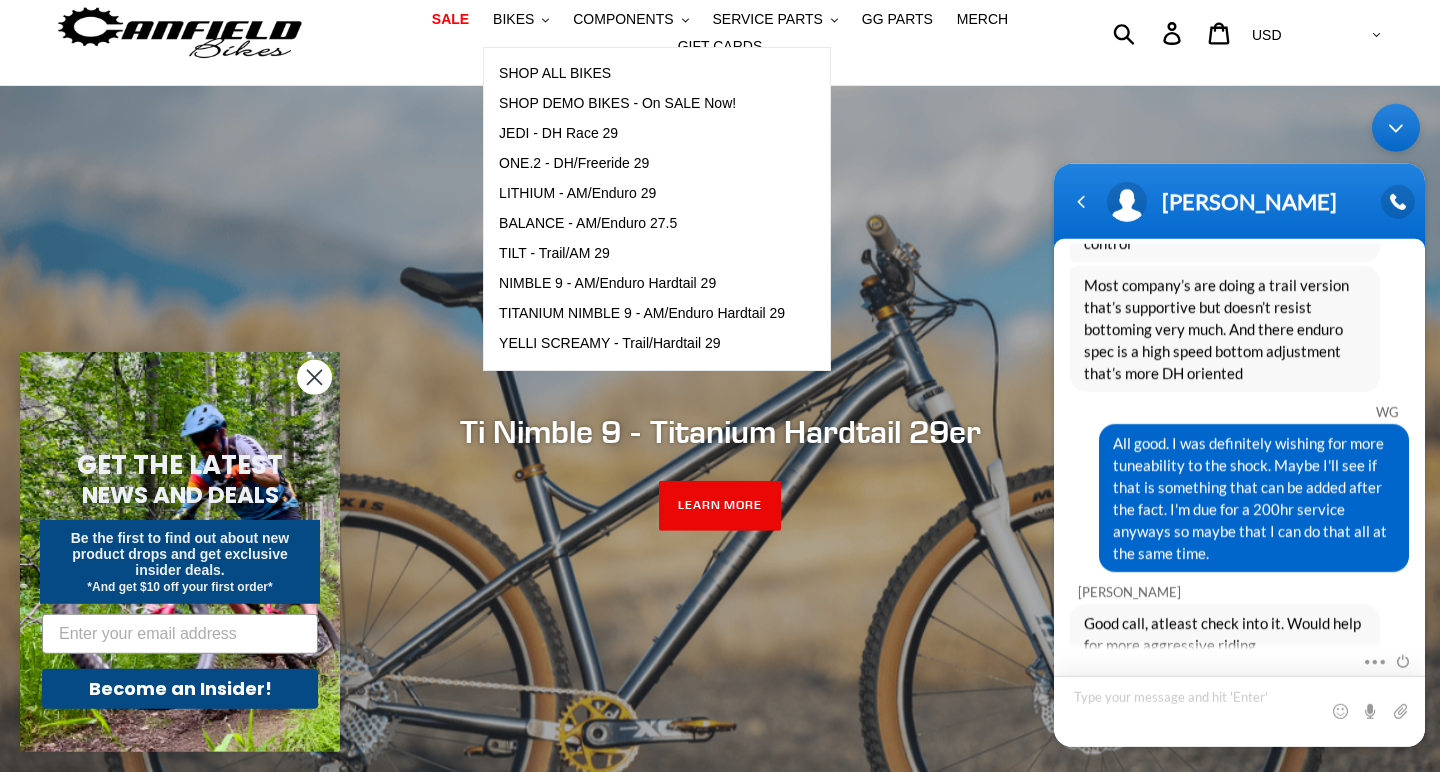 click at bounding box center [1239, 710] 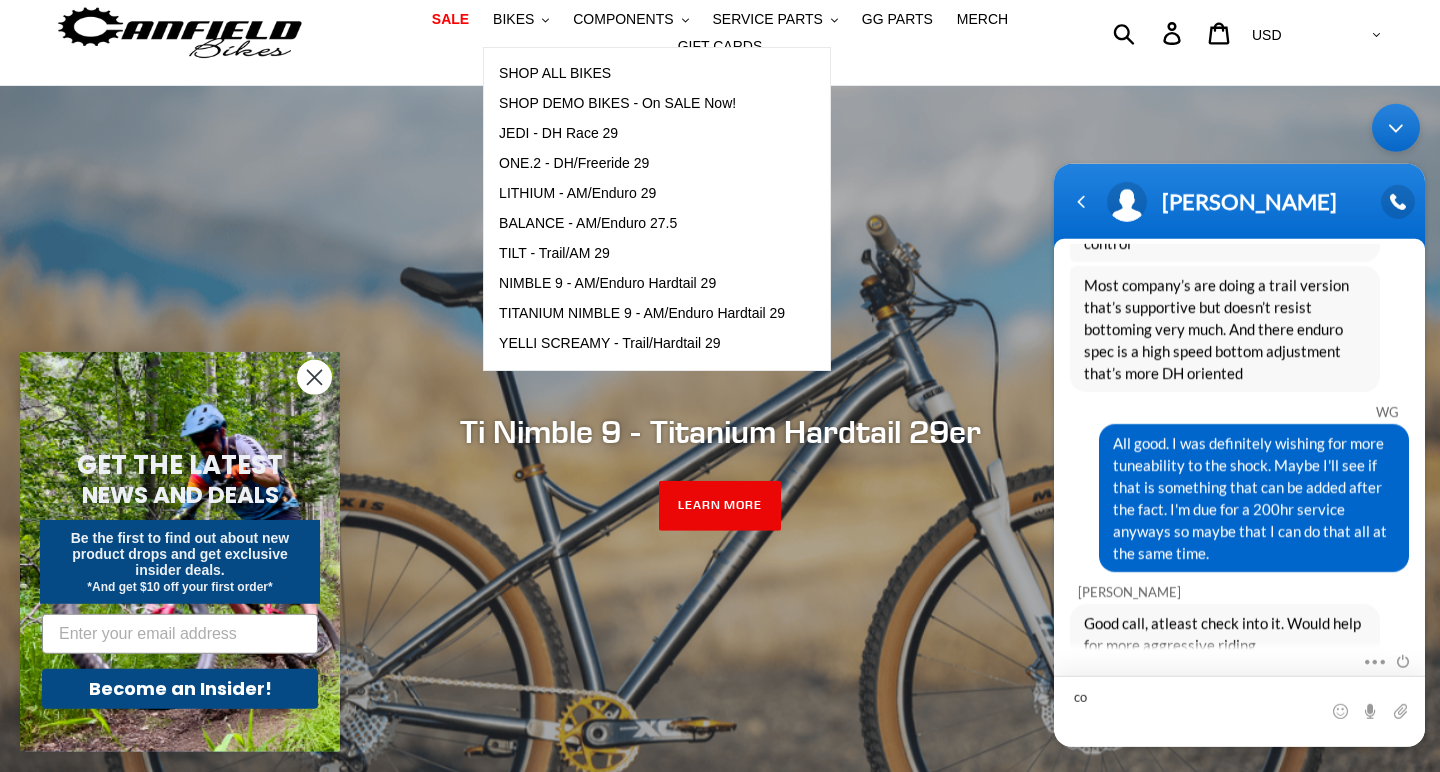 scroll, scrollTop: 2014, scrollLeft: 0, axis: vertical 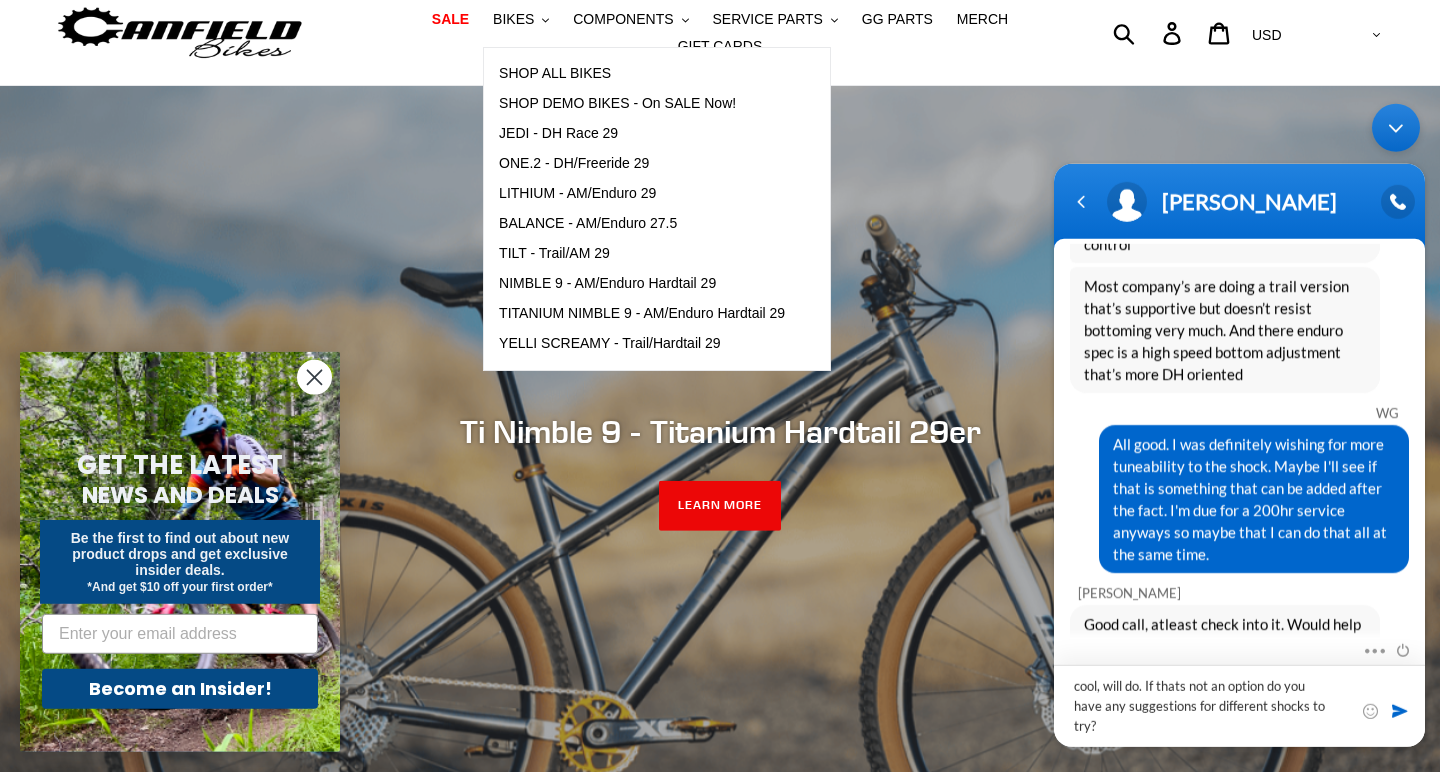 type on "cool, will do. If thats not an option do you have any suggestions for different shocks to try?" 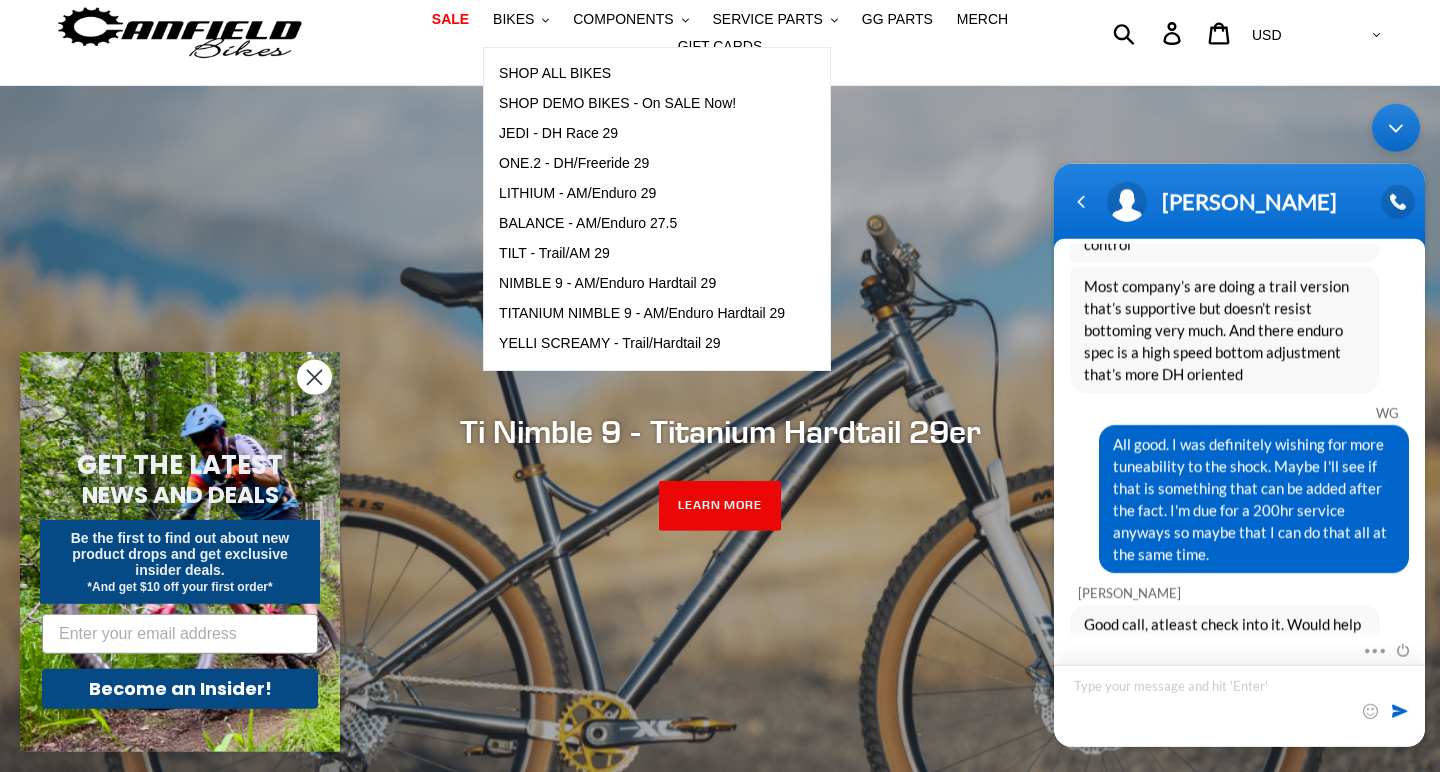 scroll, scrollTop: 2128, scrollLeft: 0, axis: vertical 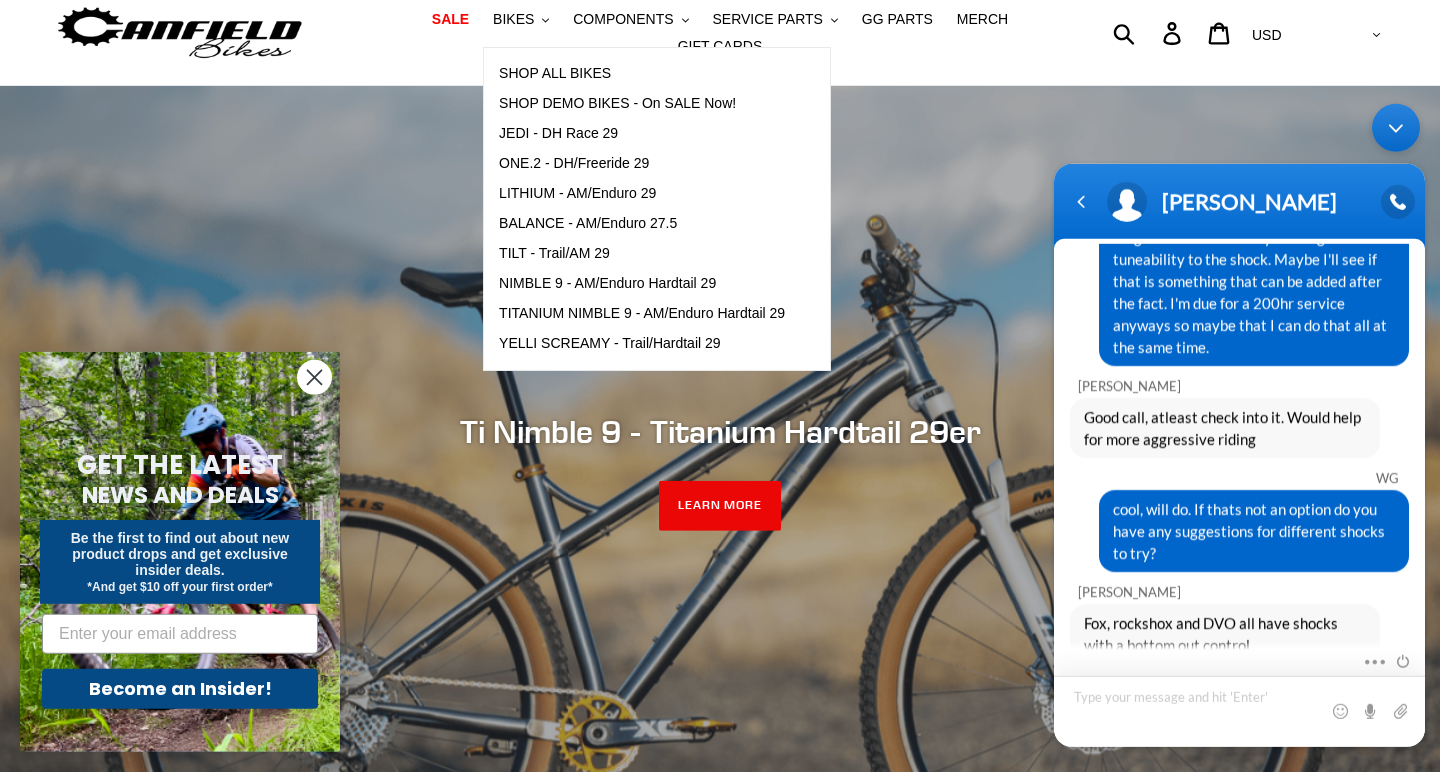 click at bounding box center [1239, 710] 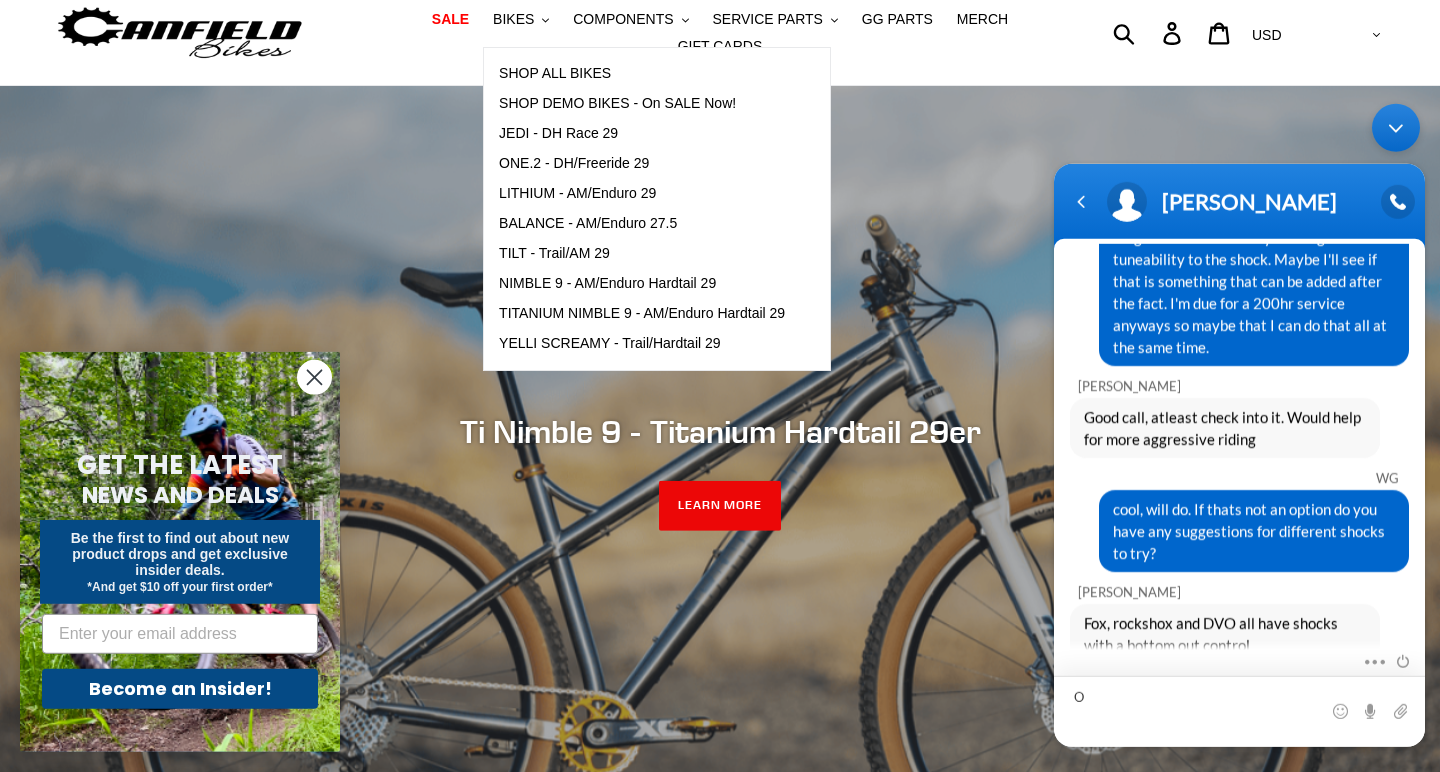 scroll, scrollTop: 2220, scrollLeft: 0, axis: vertical 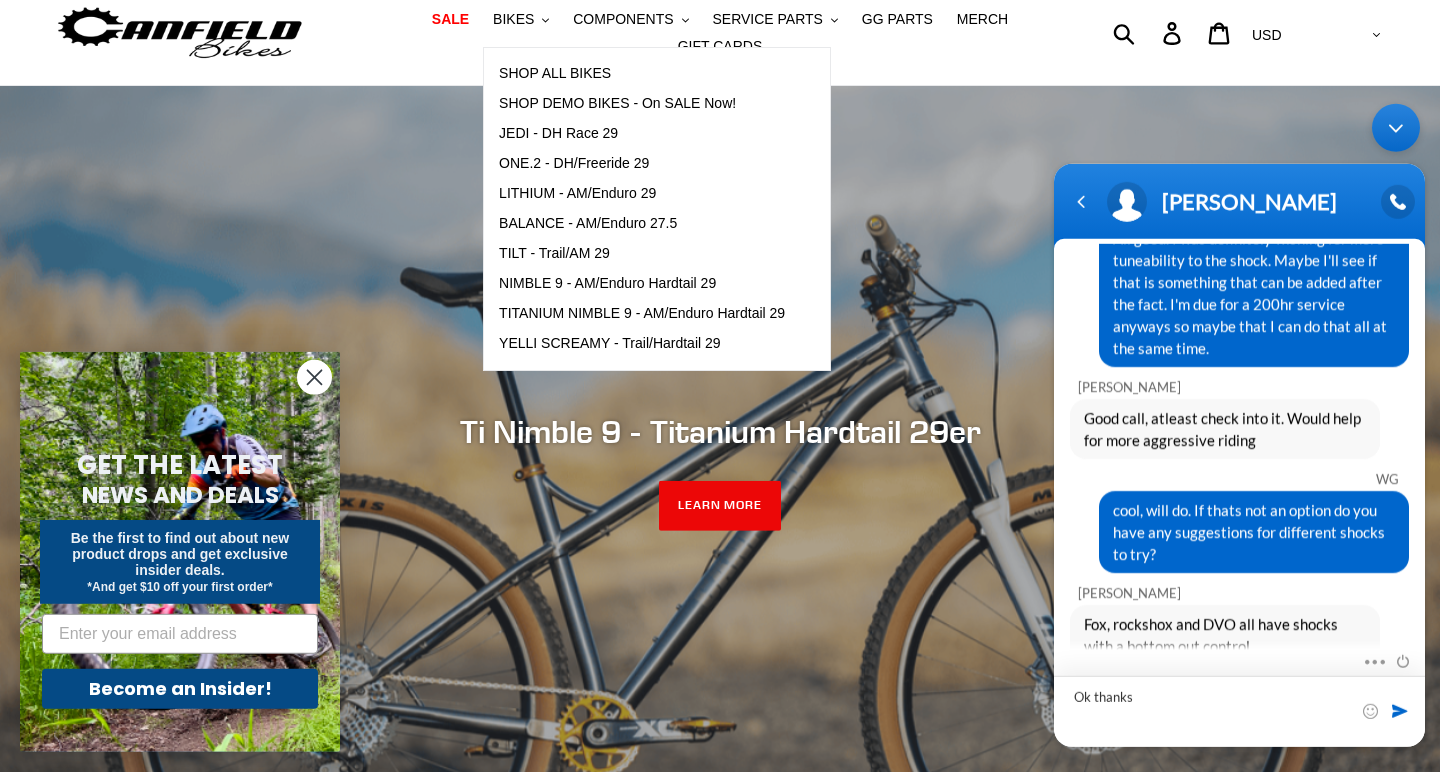 type on "Ok thanks!" 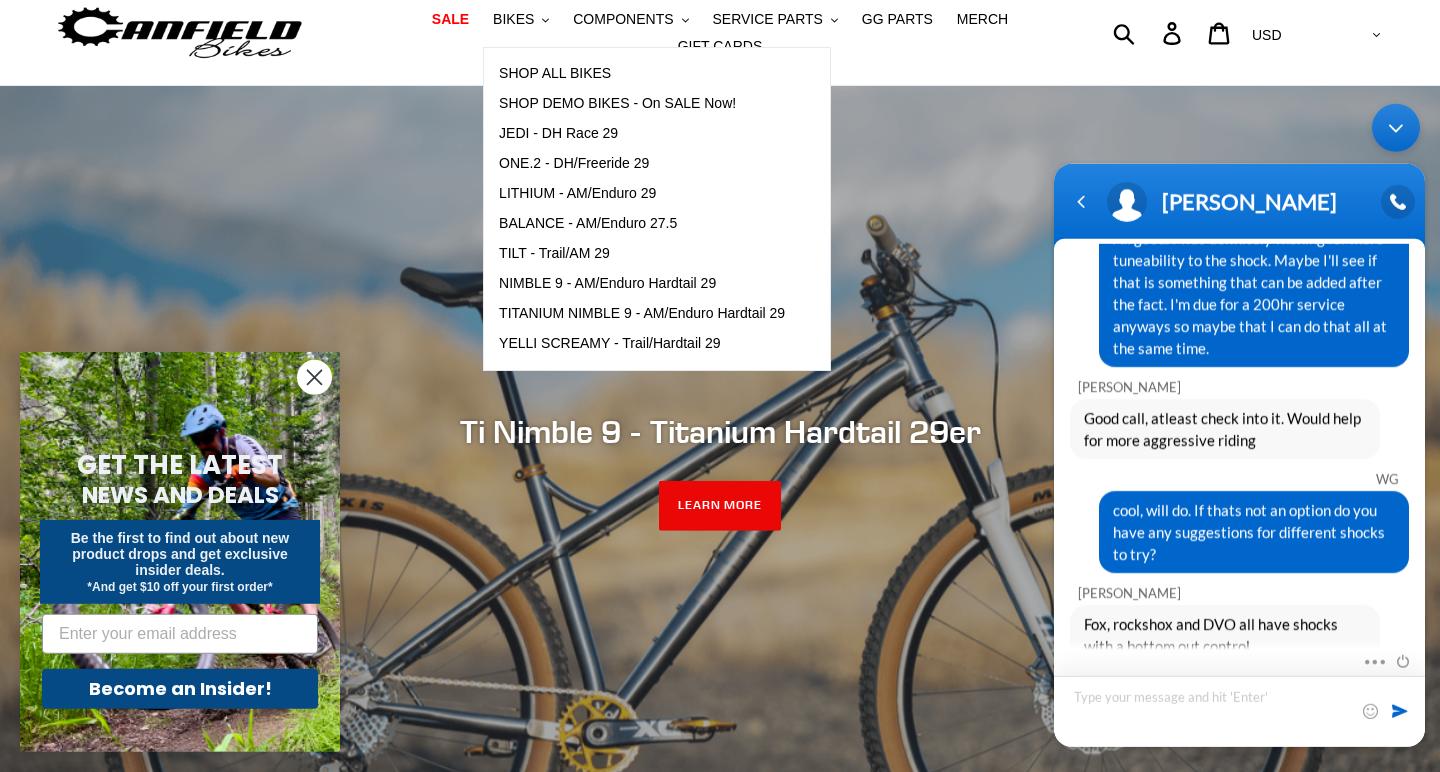 scroll, scrollTop: 2290, scrollLeft: 0, axis: vertical 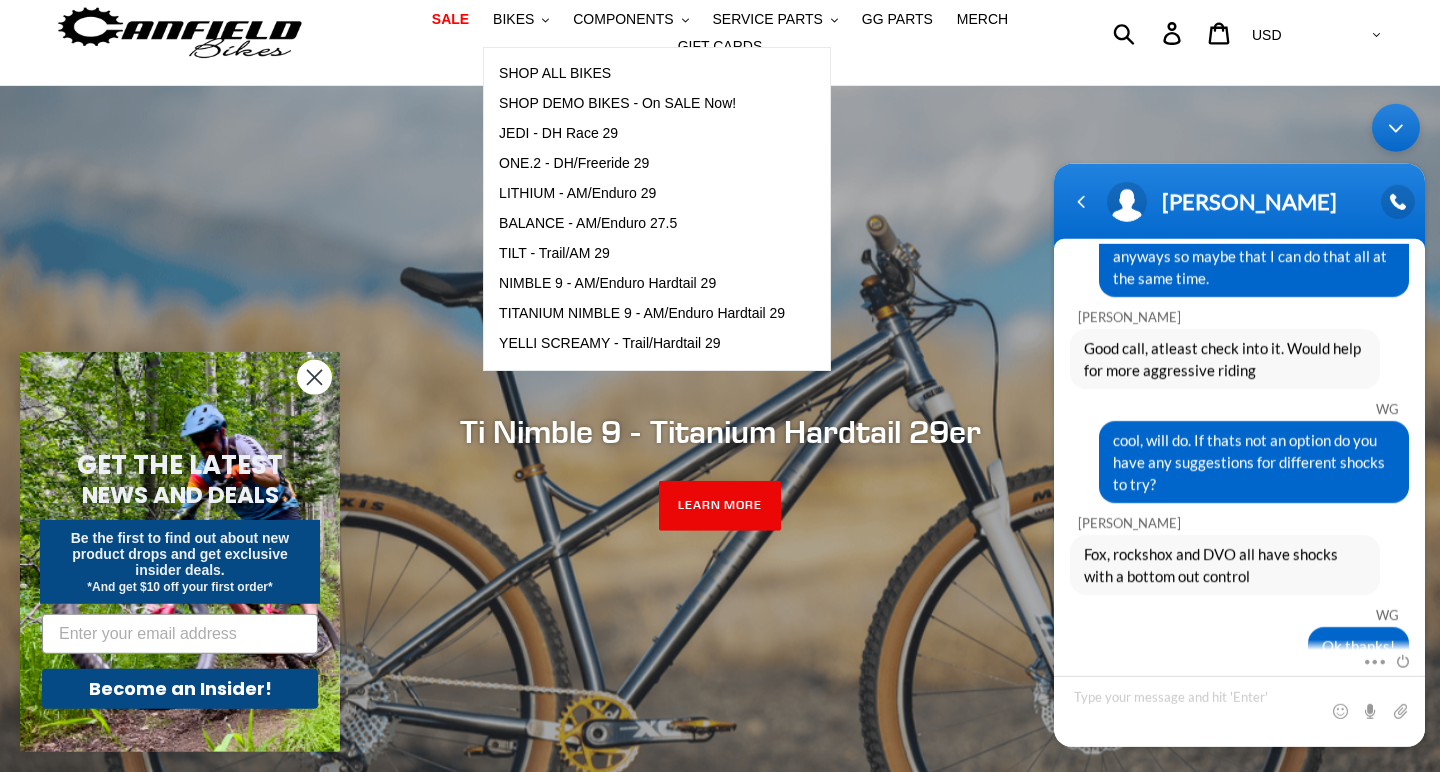 click at bounding box center (1396, 127) 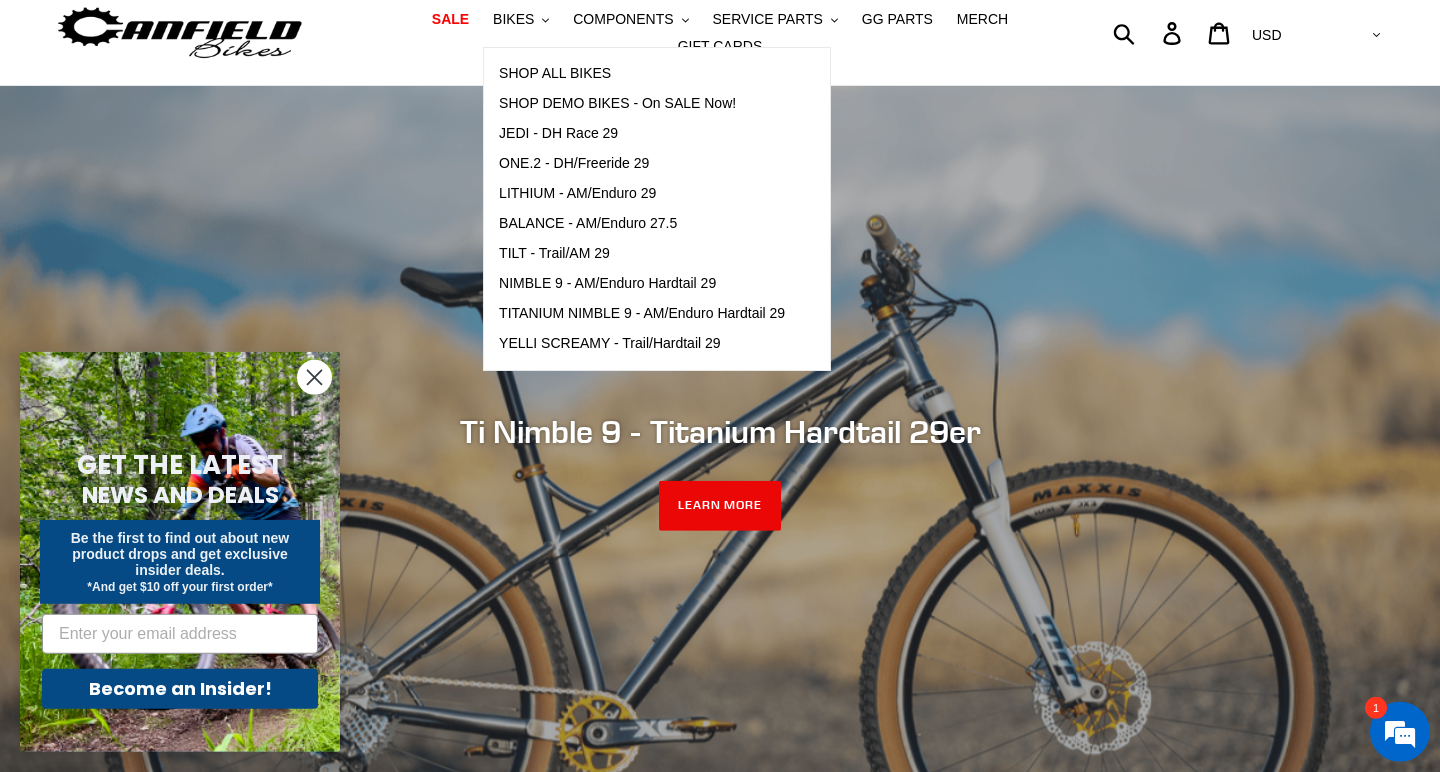 scroll, scrollTop: 2383, scrollLeft: 0, axis: vertical 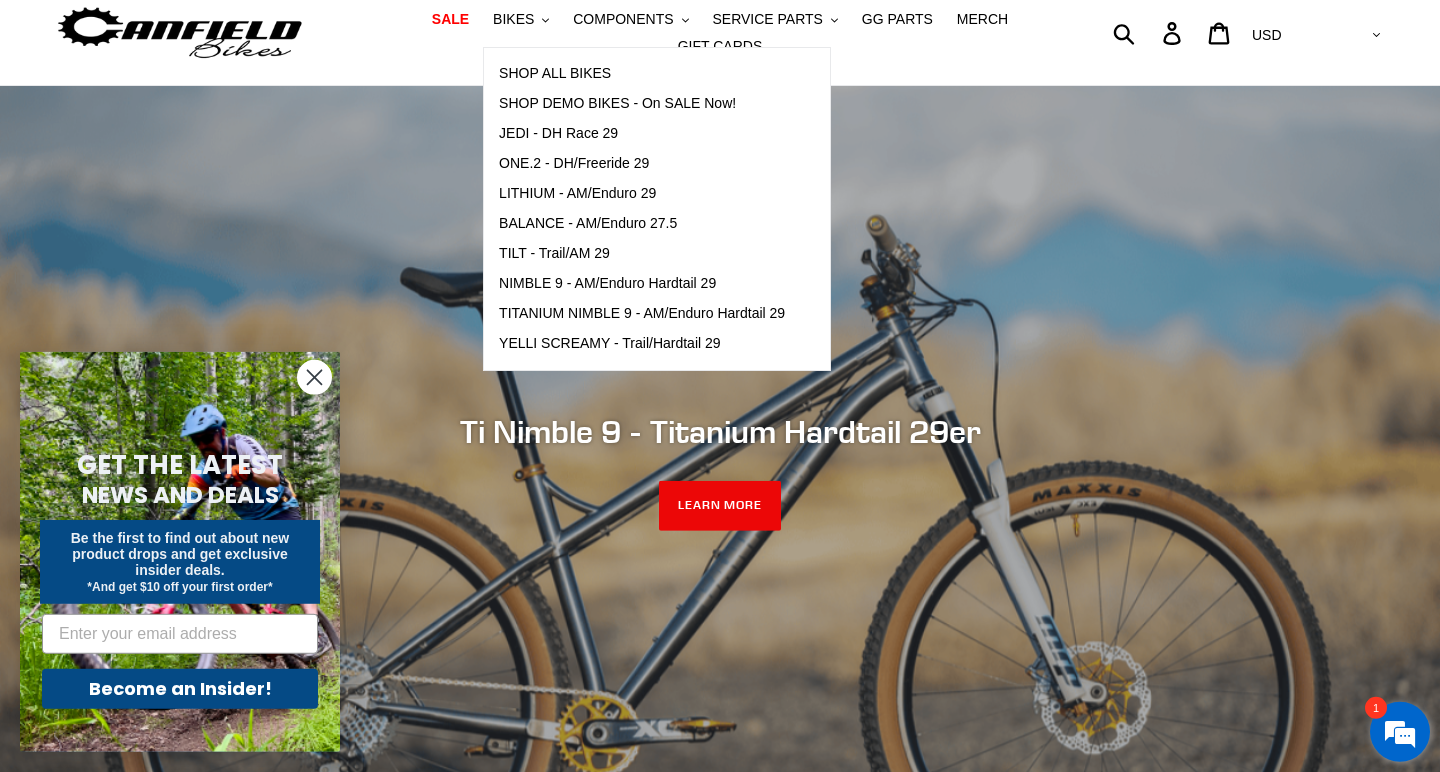 click at bounding box center (1400, 732) 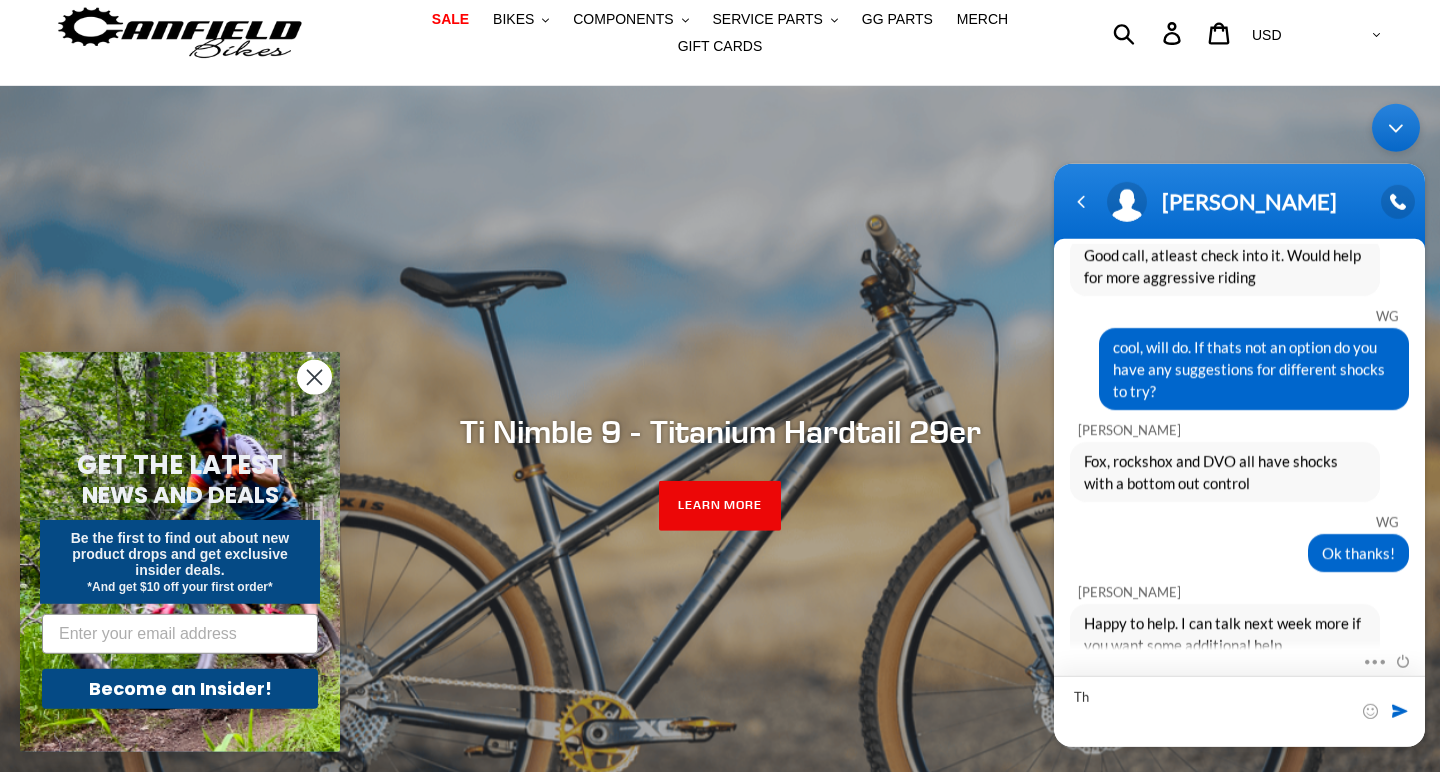 scroll, scrollTop: 2382, scrollLeft: 0, axis: vertical 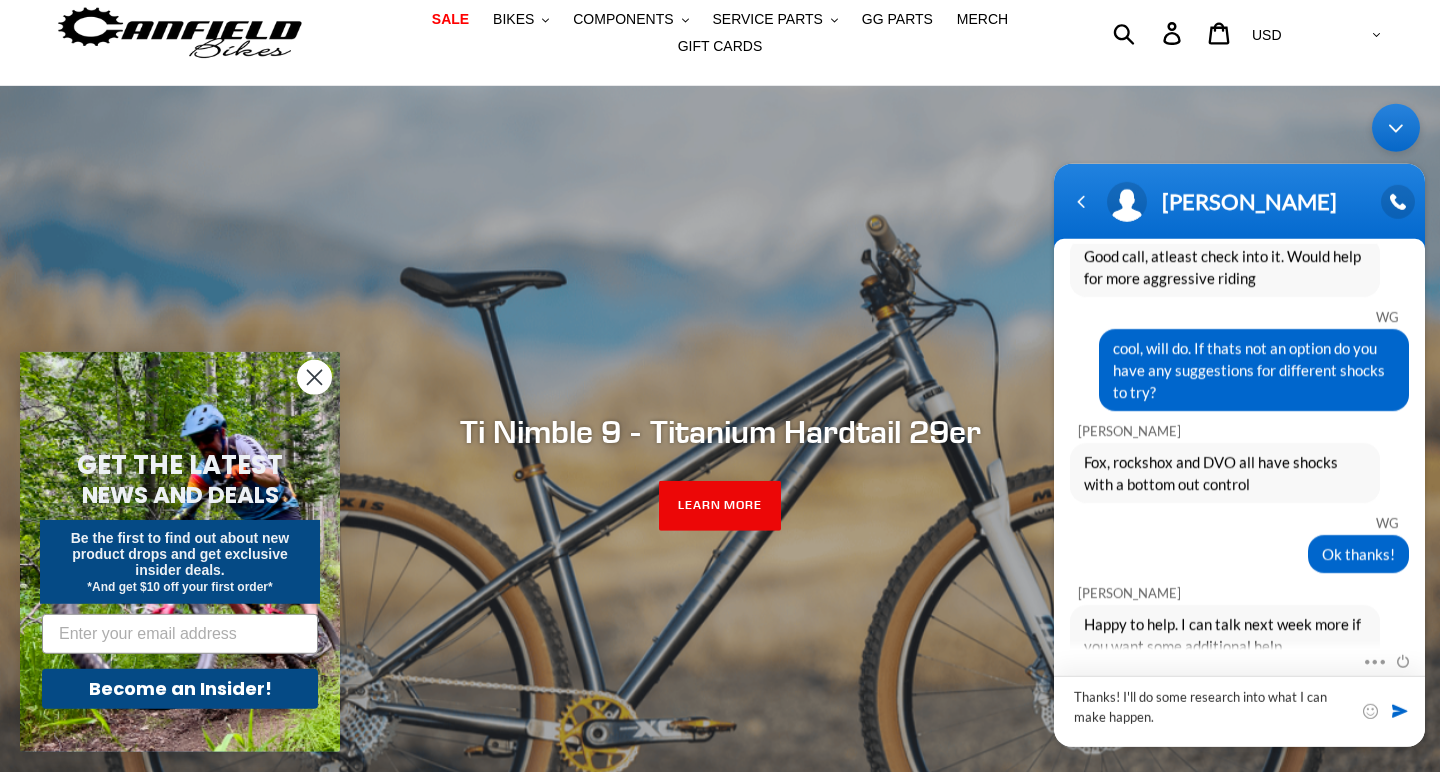 type on "Thanks! I'll do some research into what I can make happen." 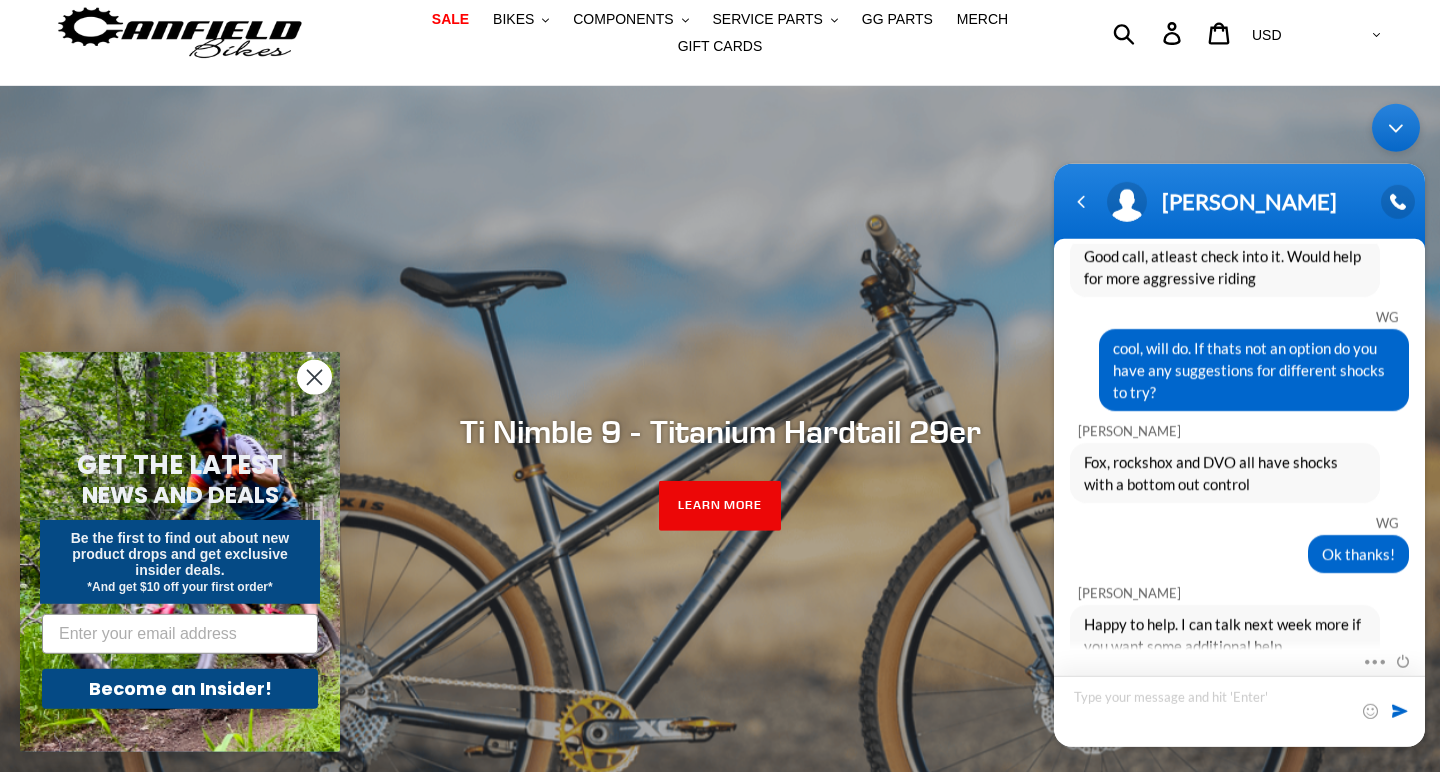 scroll, scrollTop: 2474, scrollLeft: 0, axis: vertical 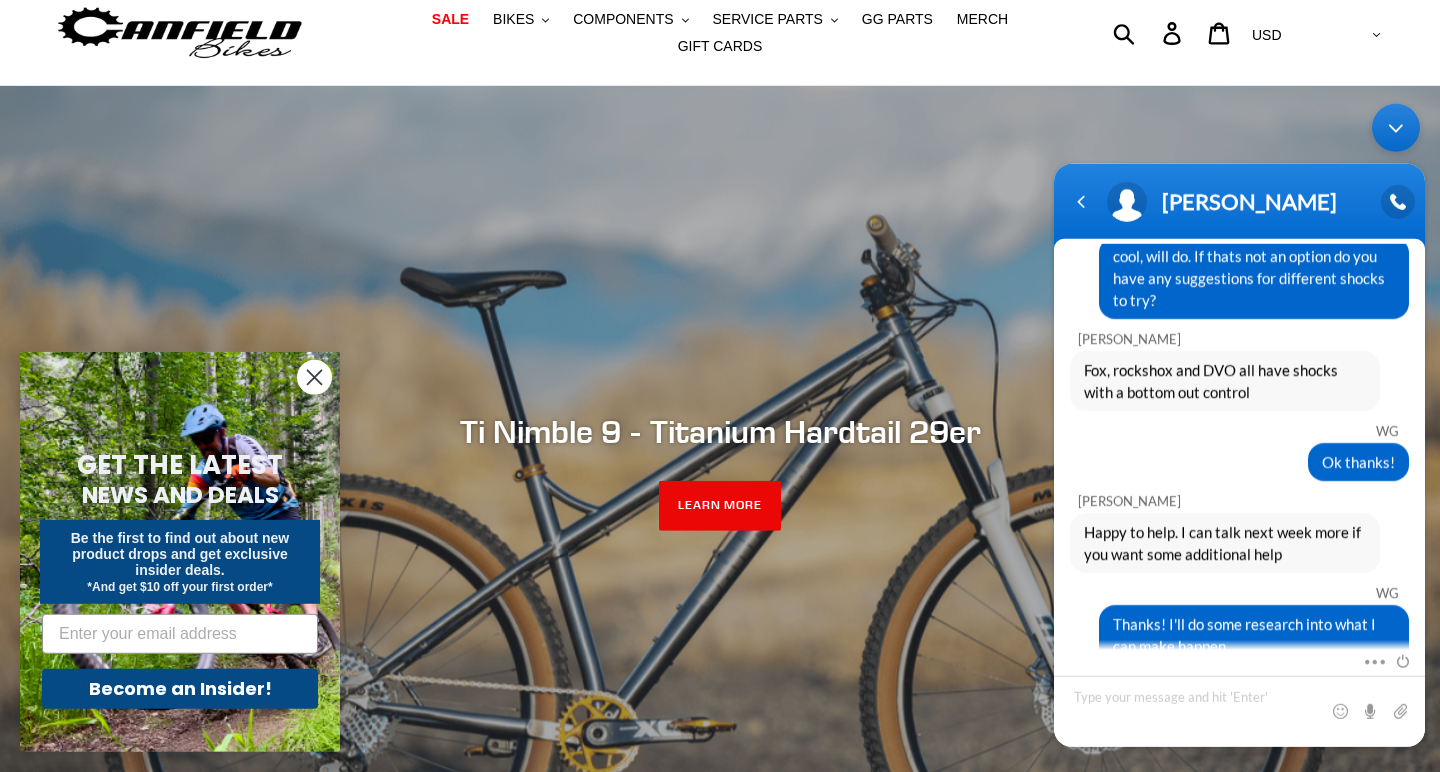click at bounding box center (1396, 127) 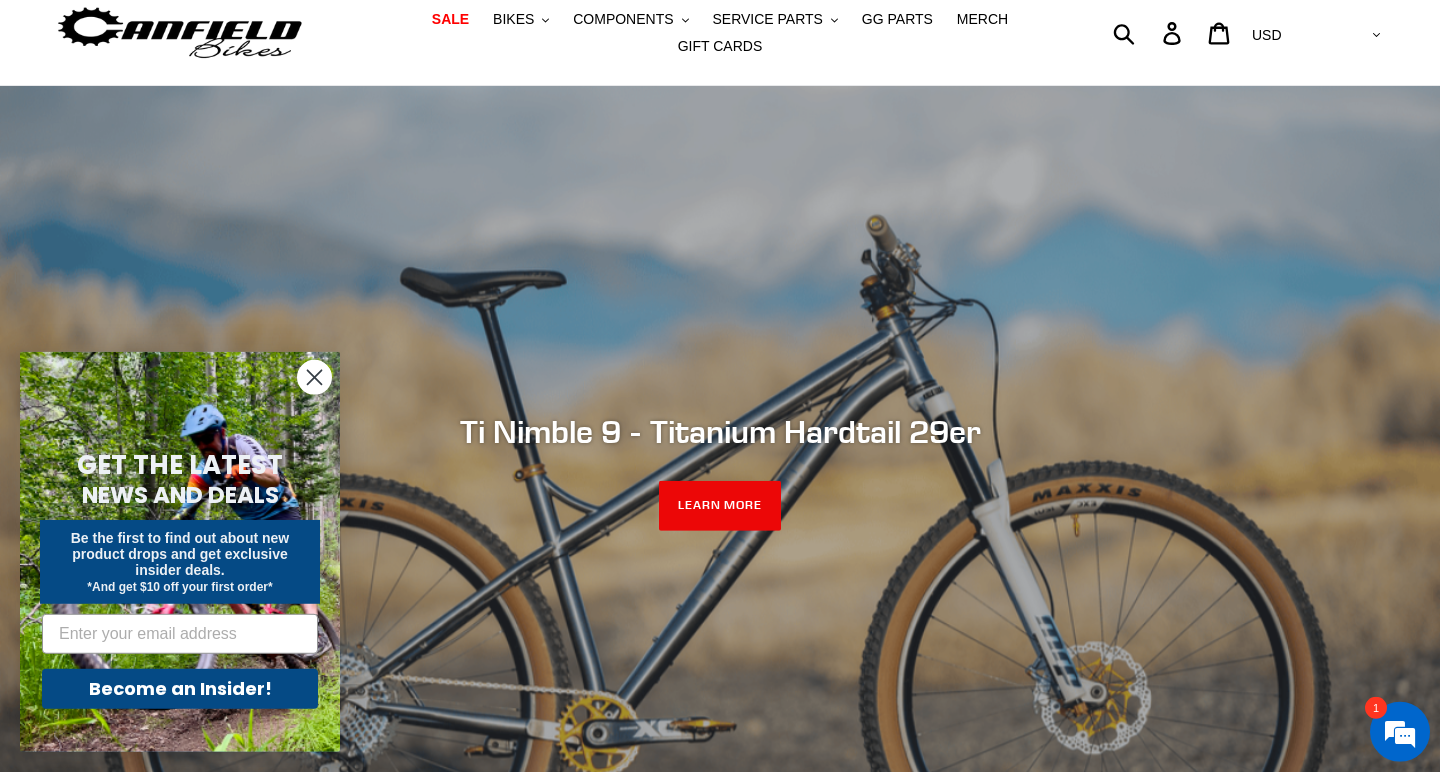 scroll, scrollTop: 2547, scrollLeft: 0, axis: vertical 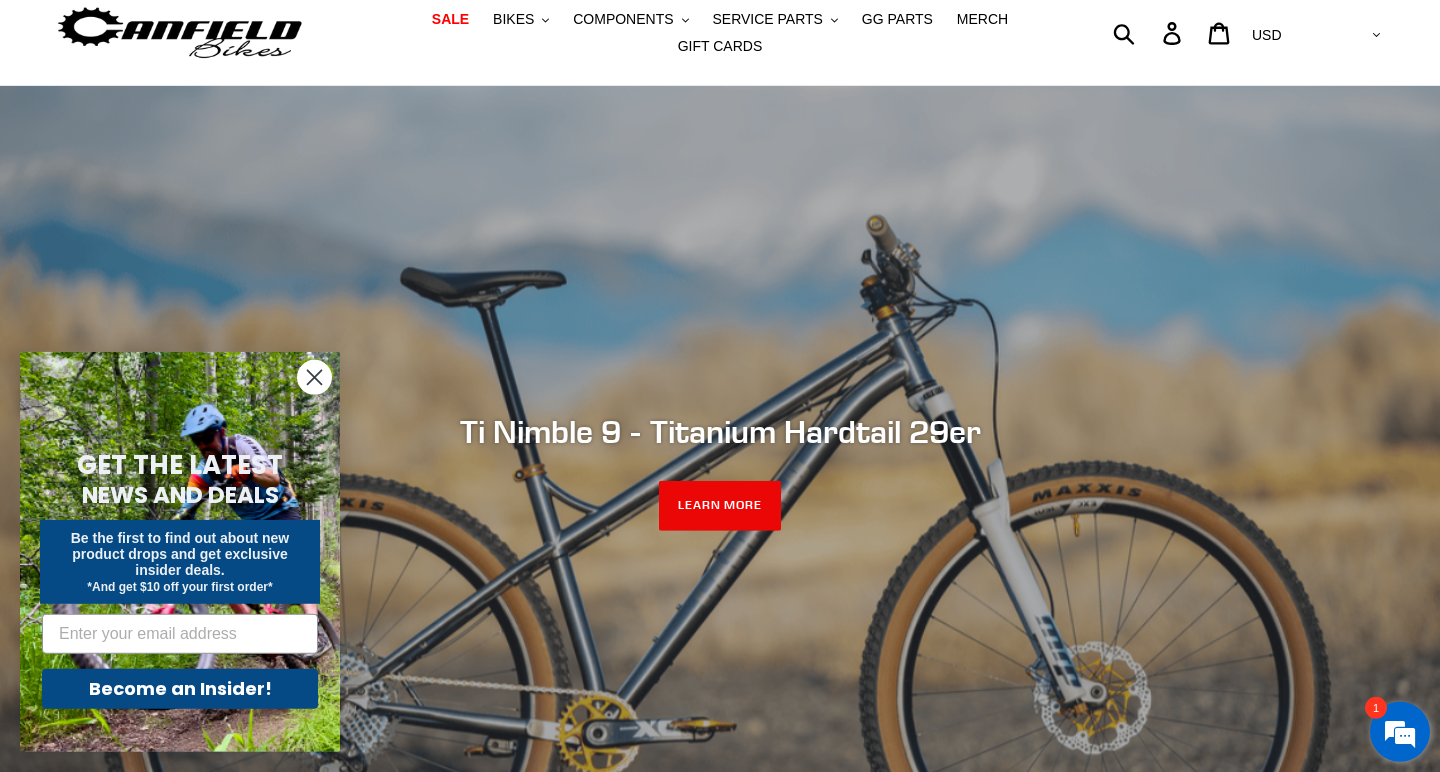click at bounding box center [1400, 732] 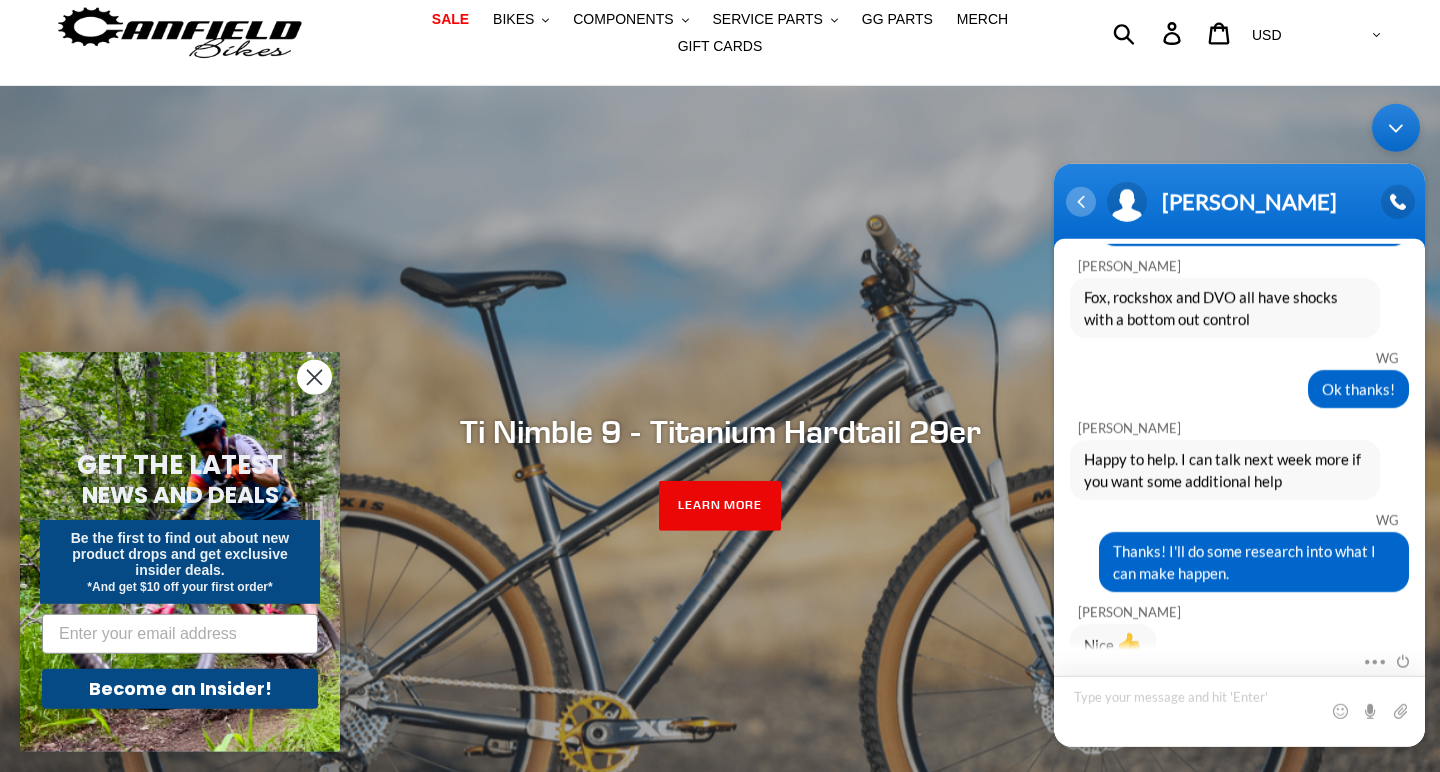 click at bounding box center (1081, 201) 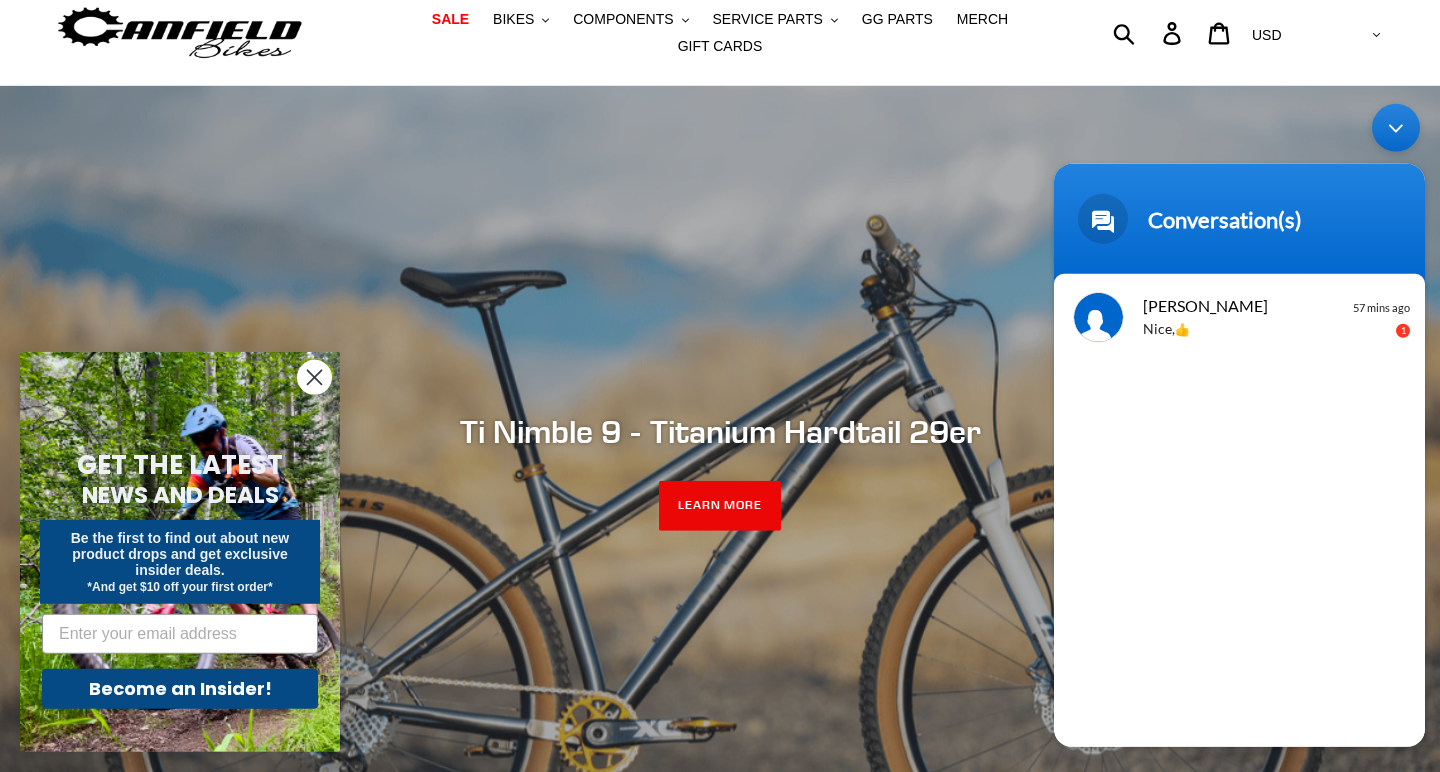 click at bounding box center [1396, 127] 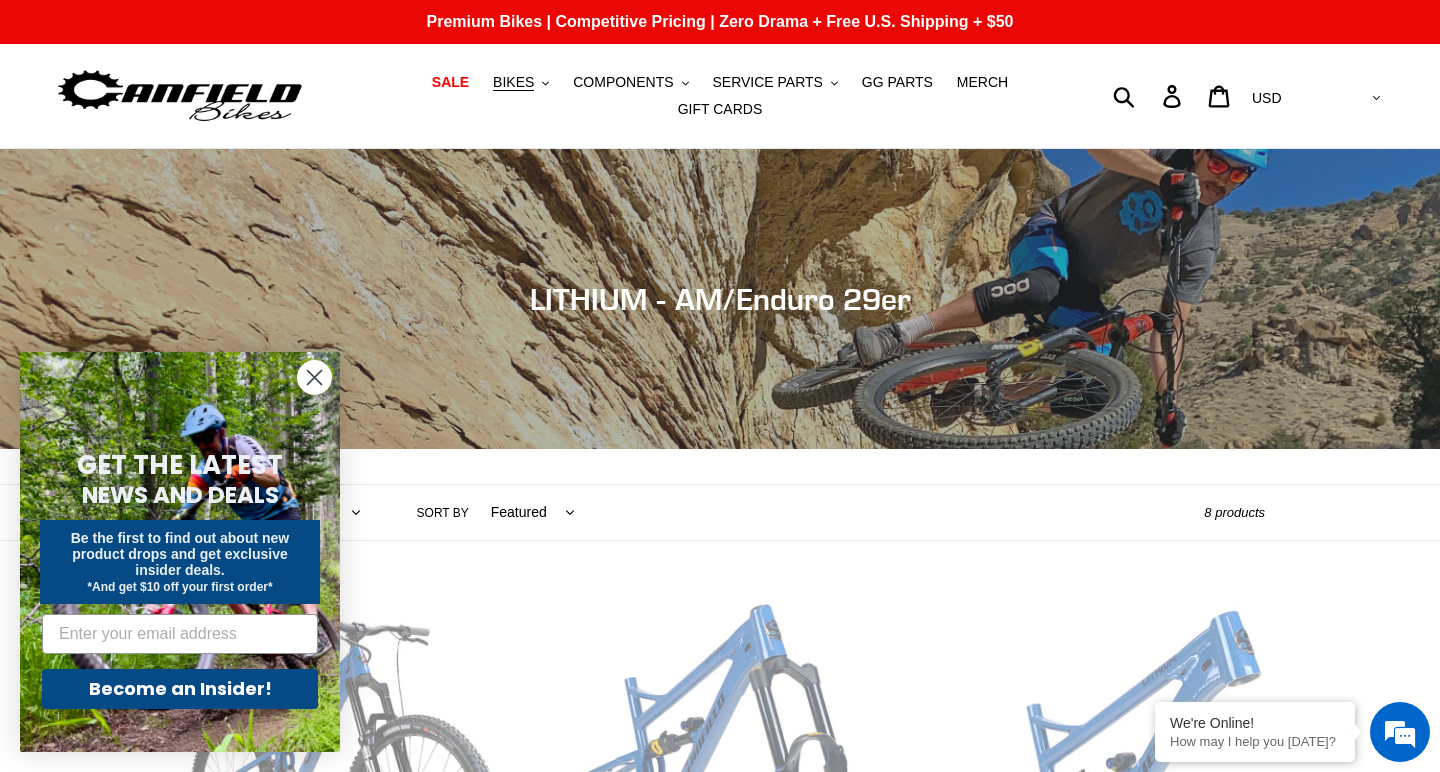scroll, scrollTop: 381, scrollLeft: 0, axis: vertical 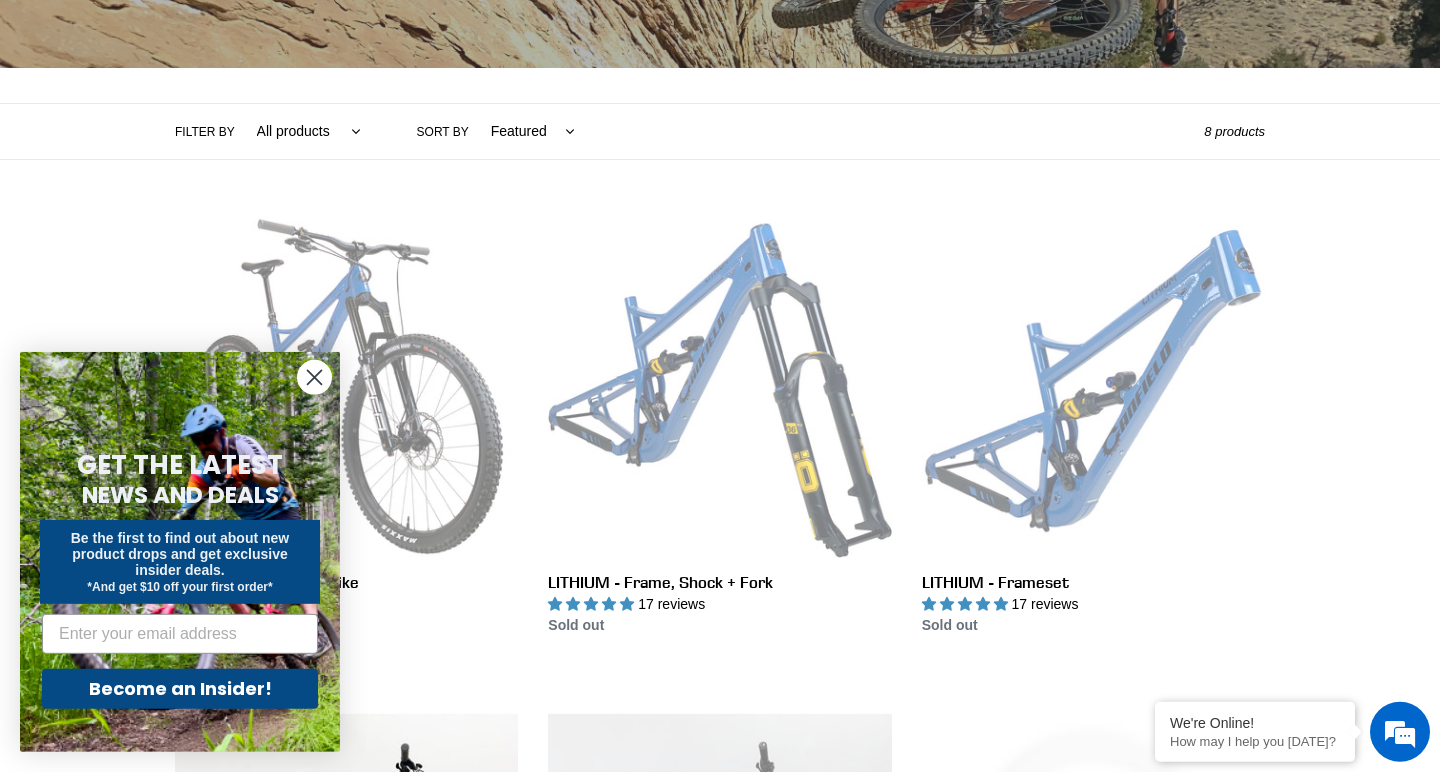click 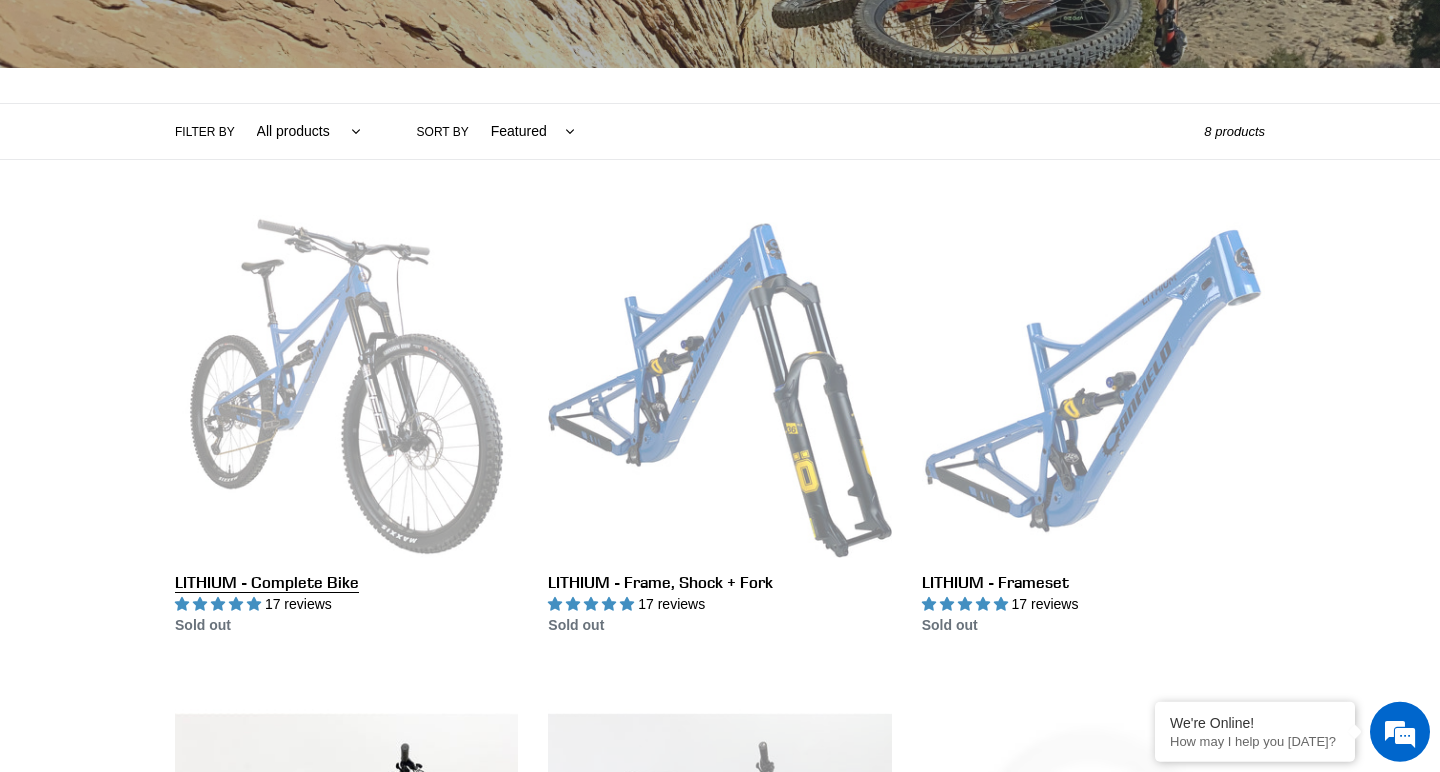 click on "LITHIUM - Complete Bike" at bounding box center [346, 425] 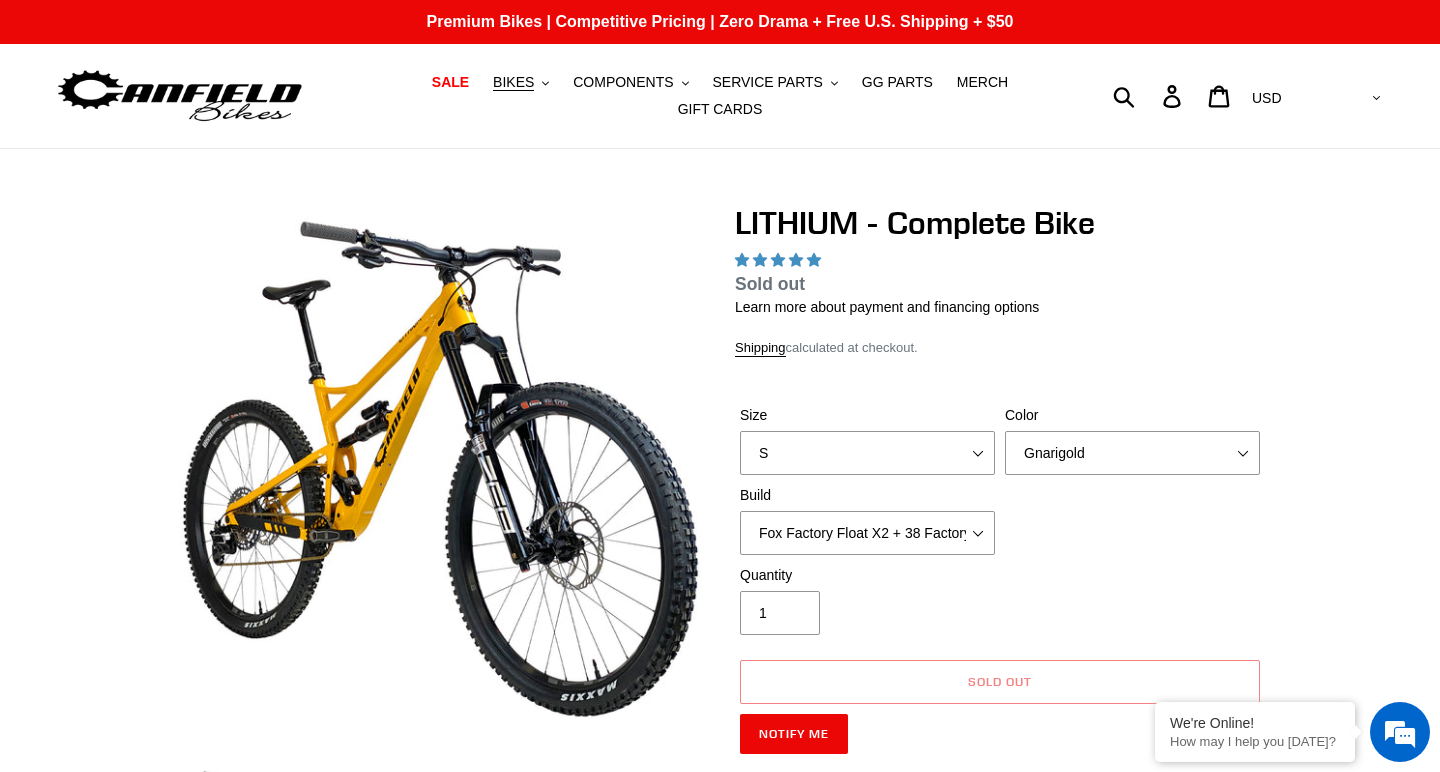 scroll, scrollTop: 0, scrollLeft: 0, axis: both 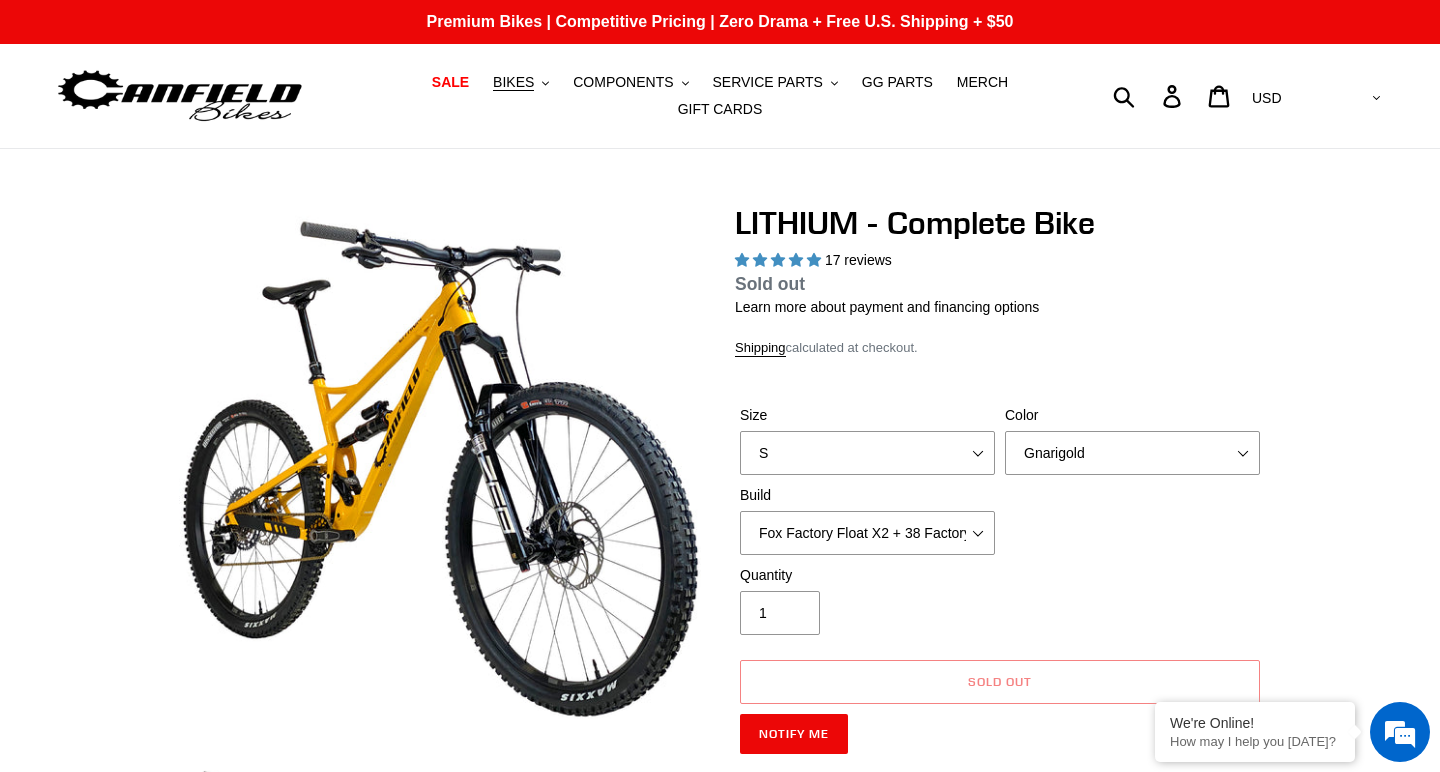 select on "highest-rating" 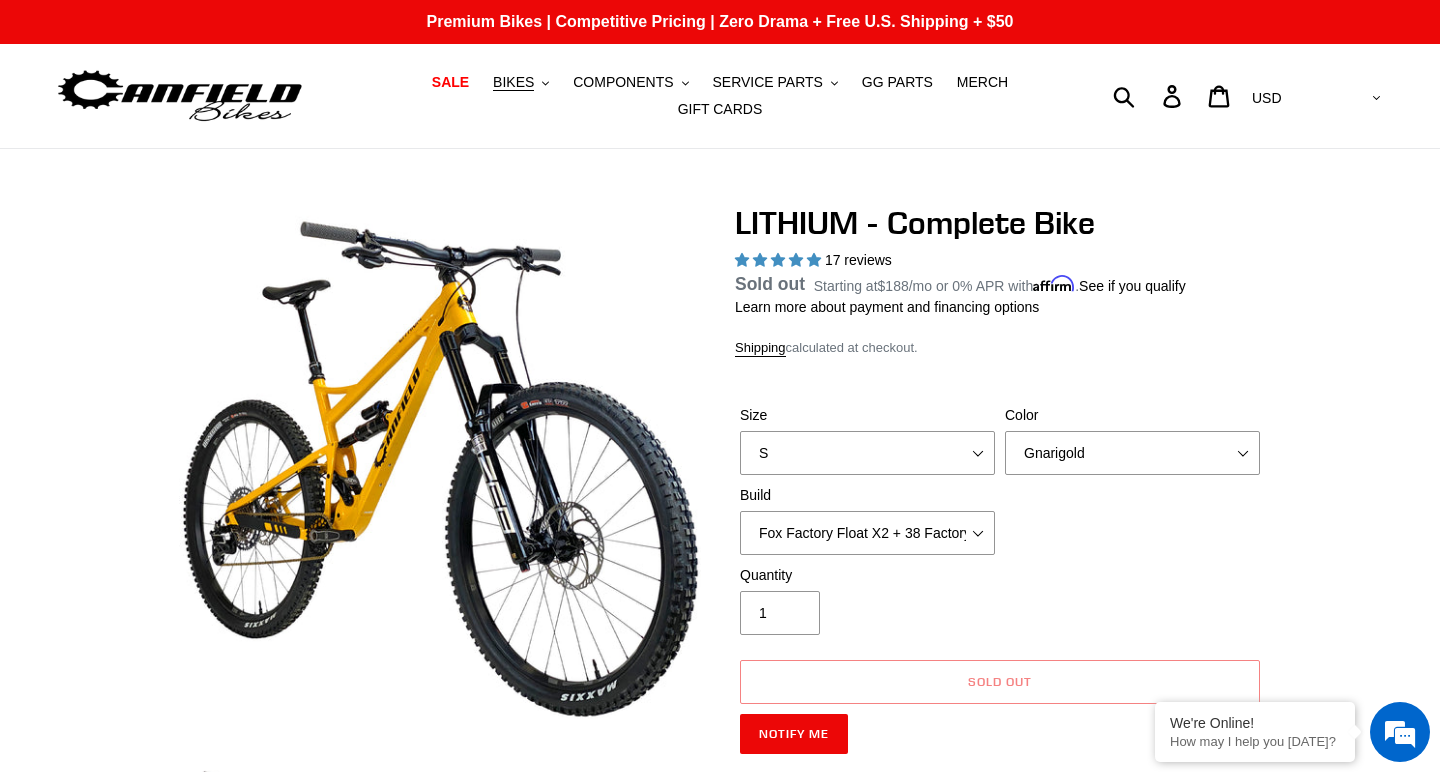 click on "Size
S
M
L
XL
Color
Gnarigold
Blue Velvet
Stealth Black
Build
Fox Factory Float X2 + 38 Factory Grip 2 170 + SRAM GX" at bounding box center (1000, 485) 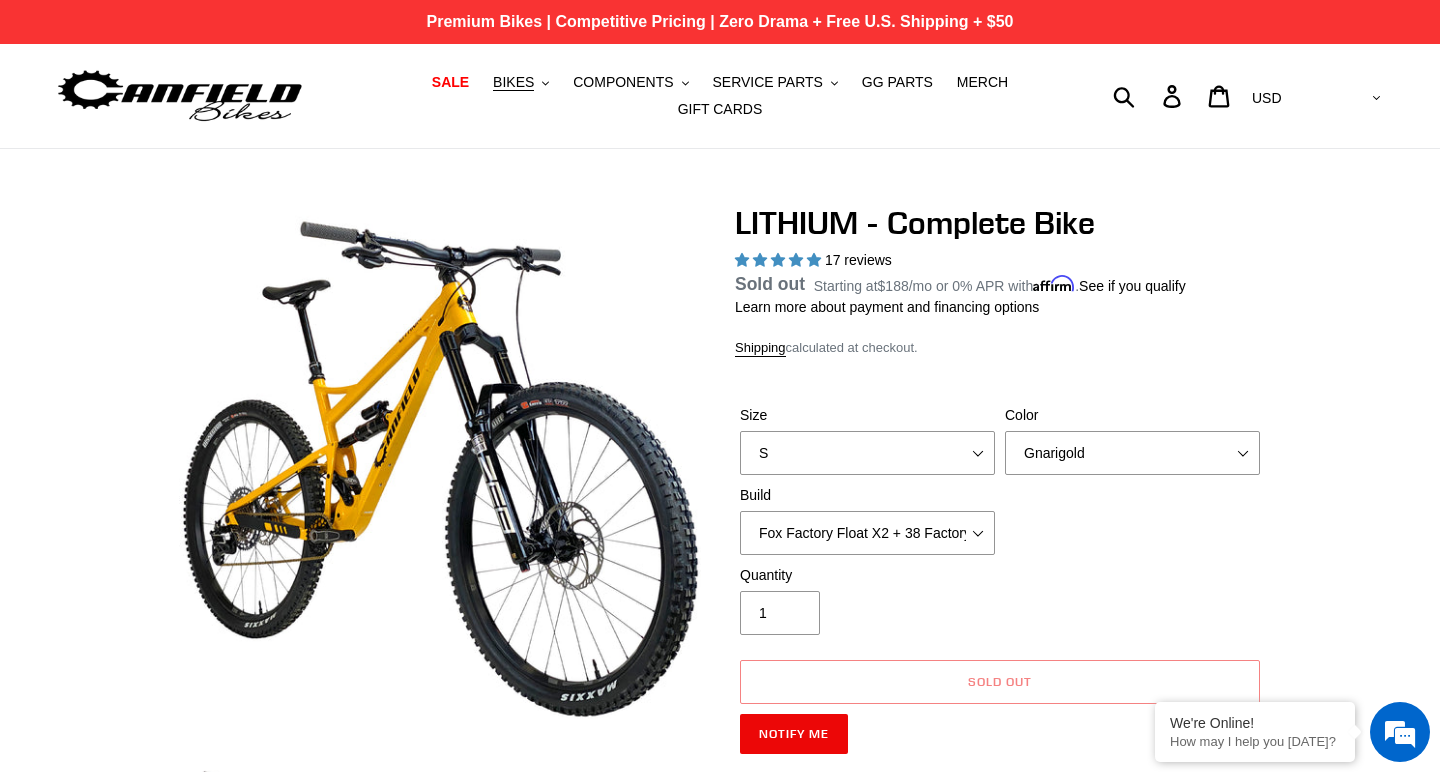 scroll, scrollTop: 0, scrollLeft: 0, axis: both 